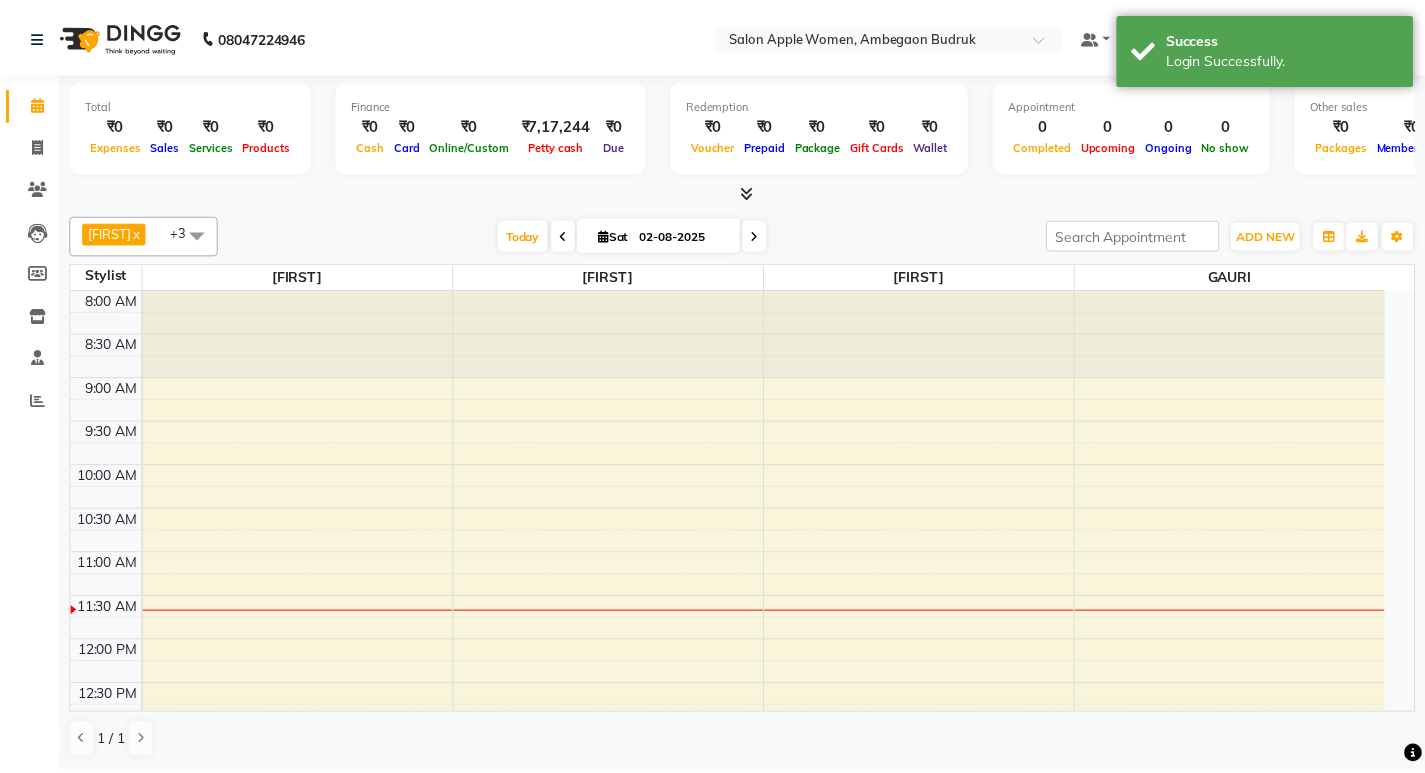scroll, scrollTop: 0, scrollLeft: 0, axis: both 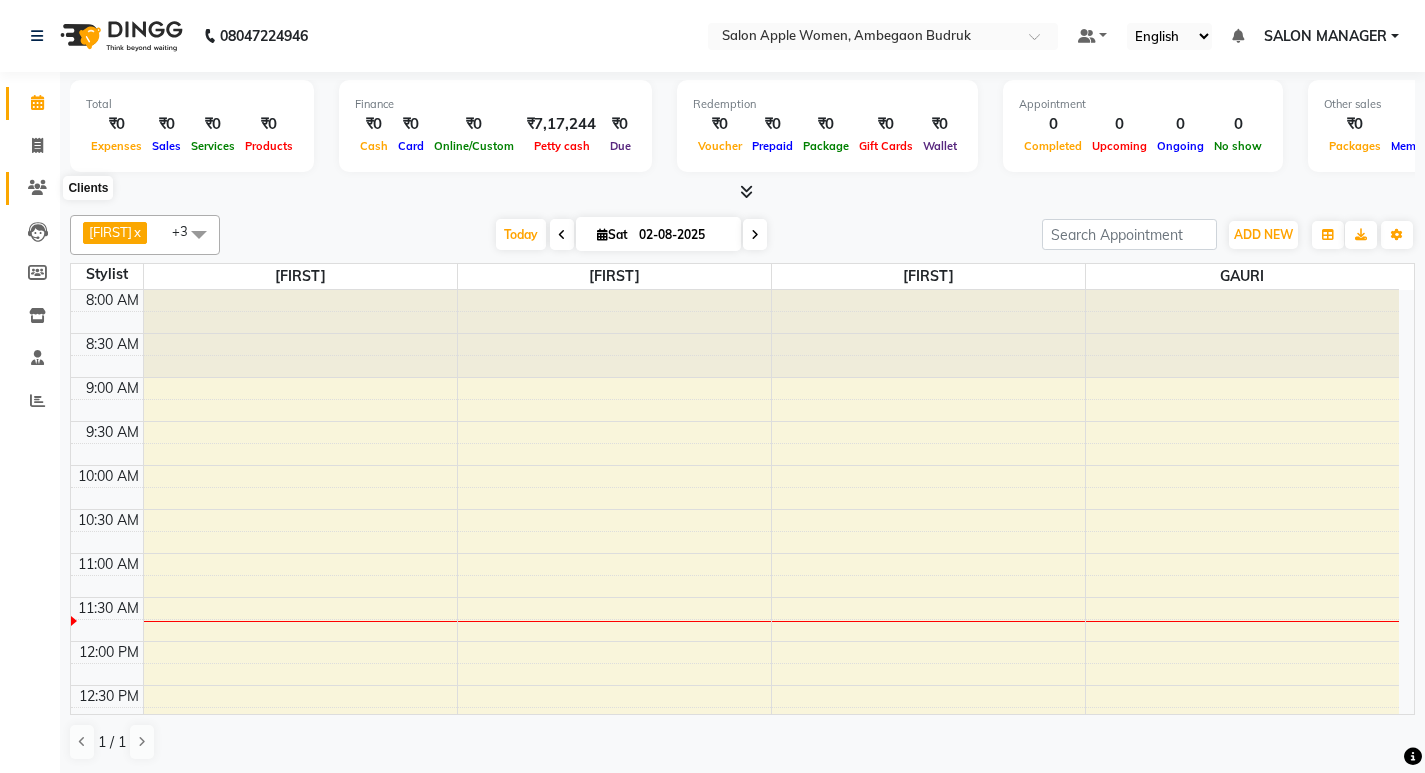 click 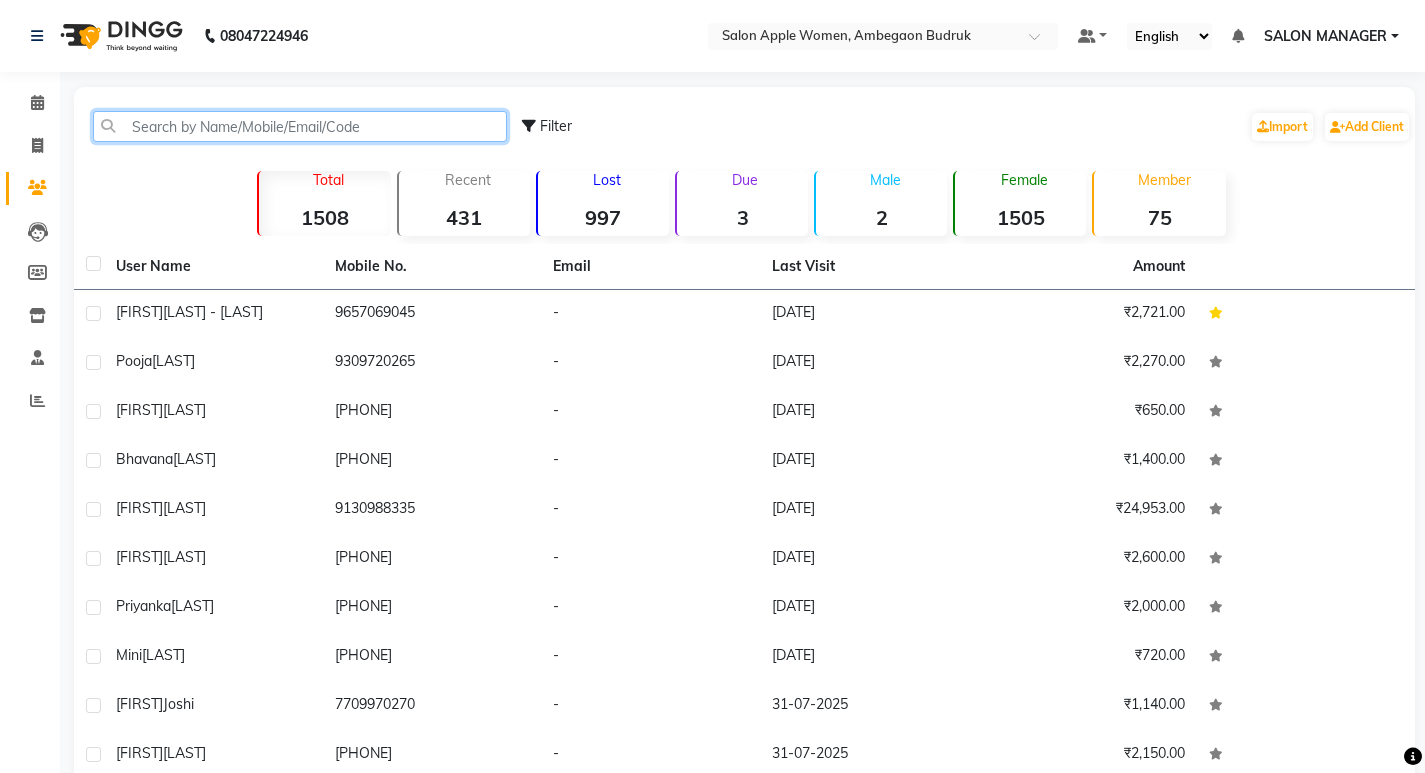 click 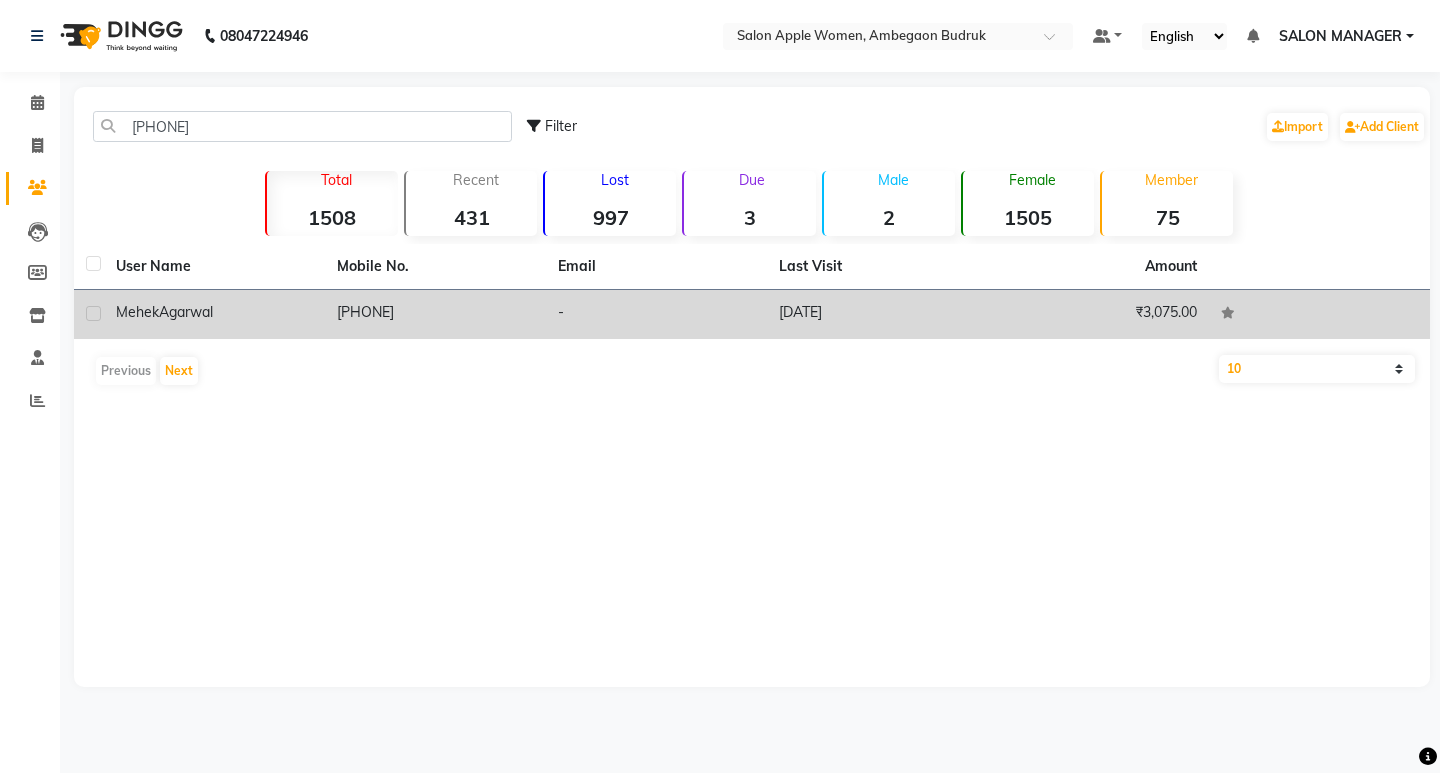 click on "Agarwal" 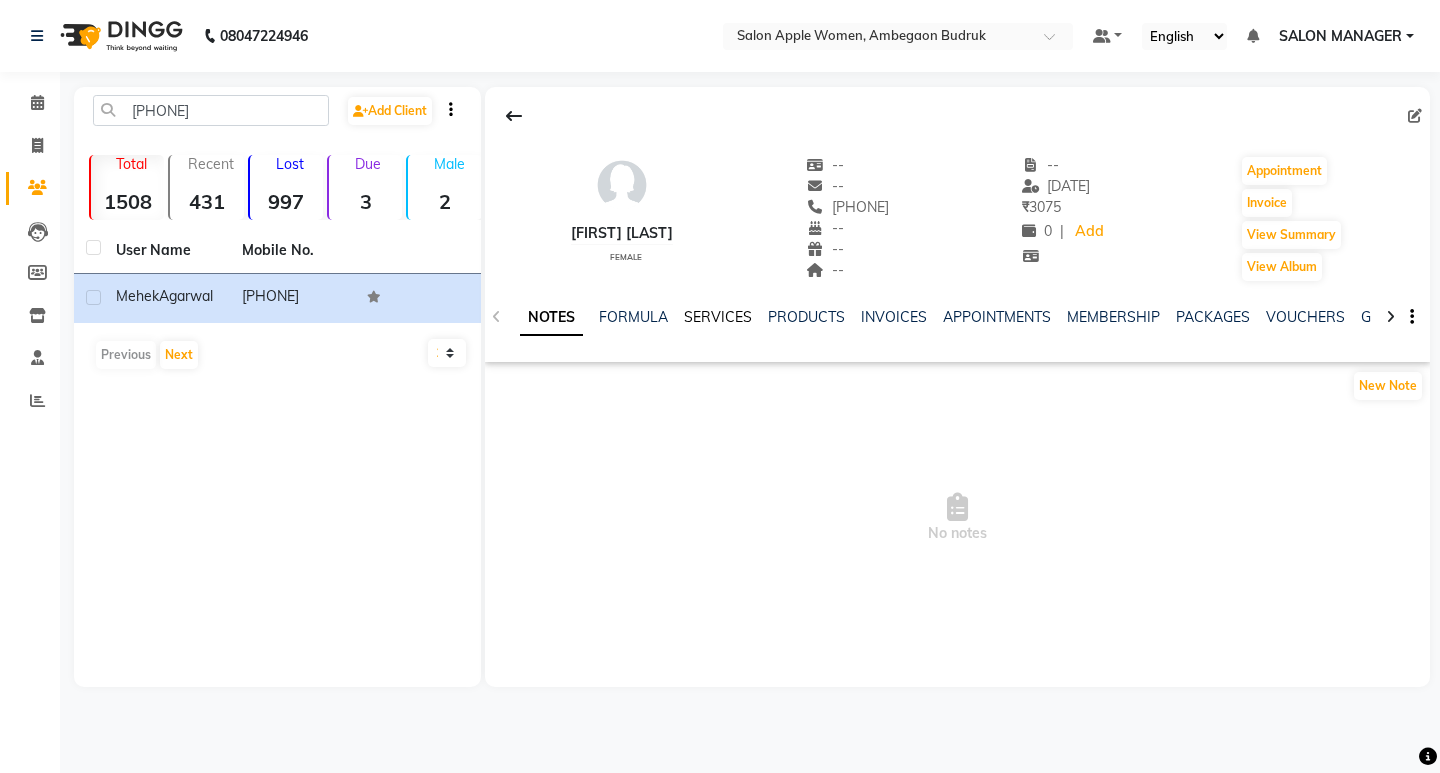click on "SERVICES" 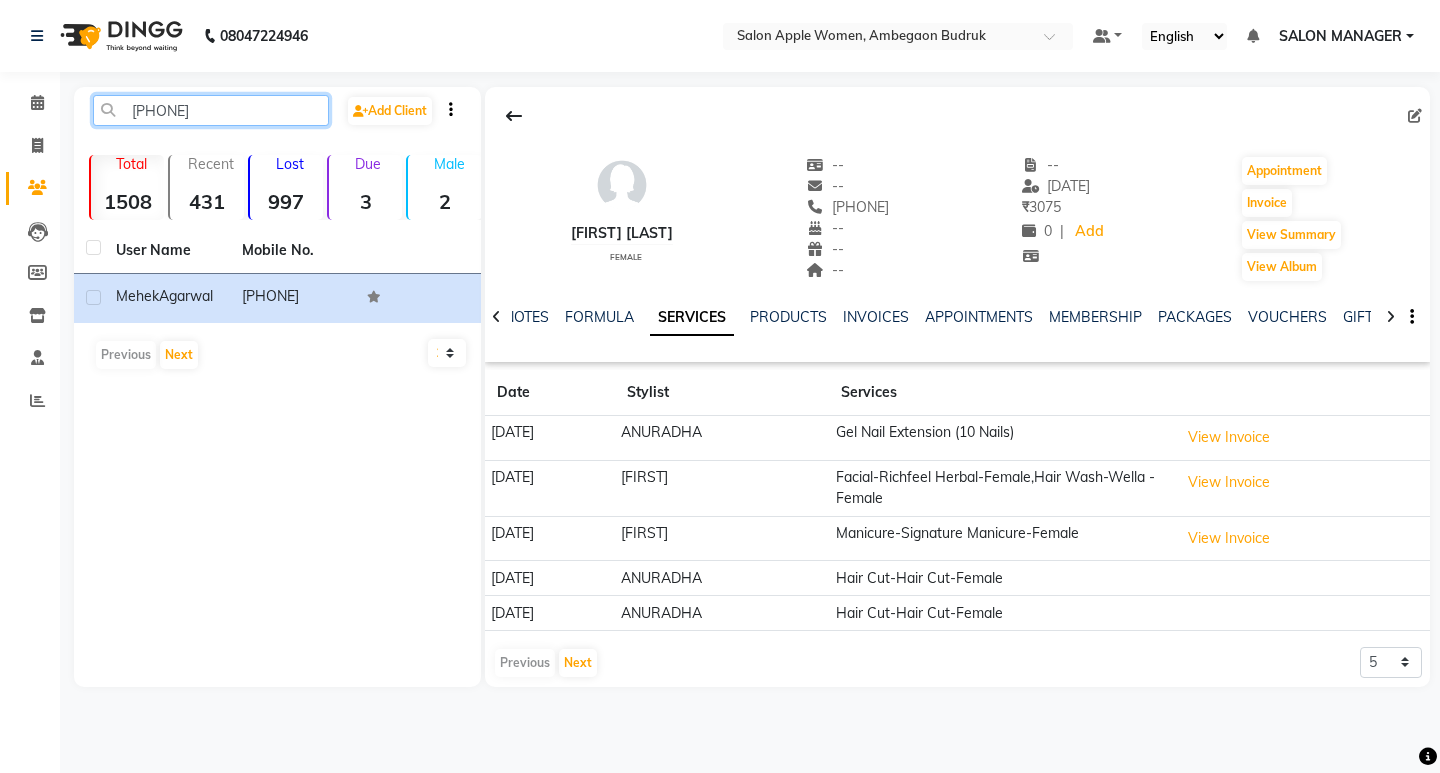 drag, startPoint x: 209, startPoint y: 117, endPoint x: 109, endPoint y: 117, distance: 100 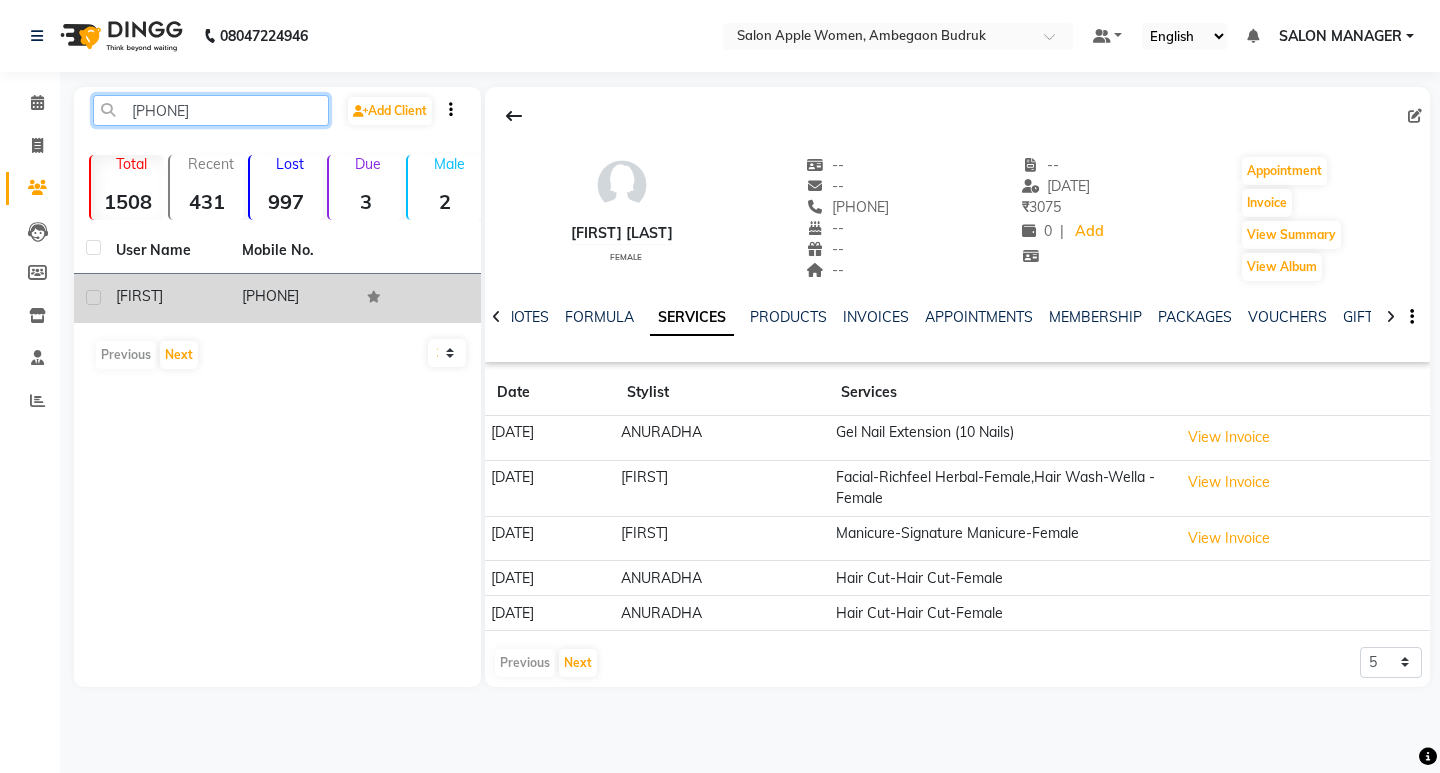 type on "[PHONE]" 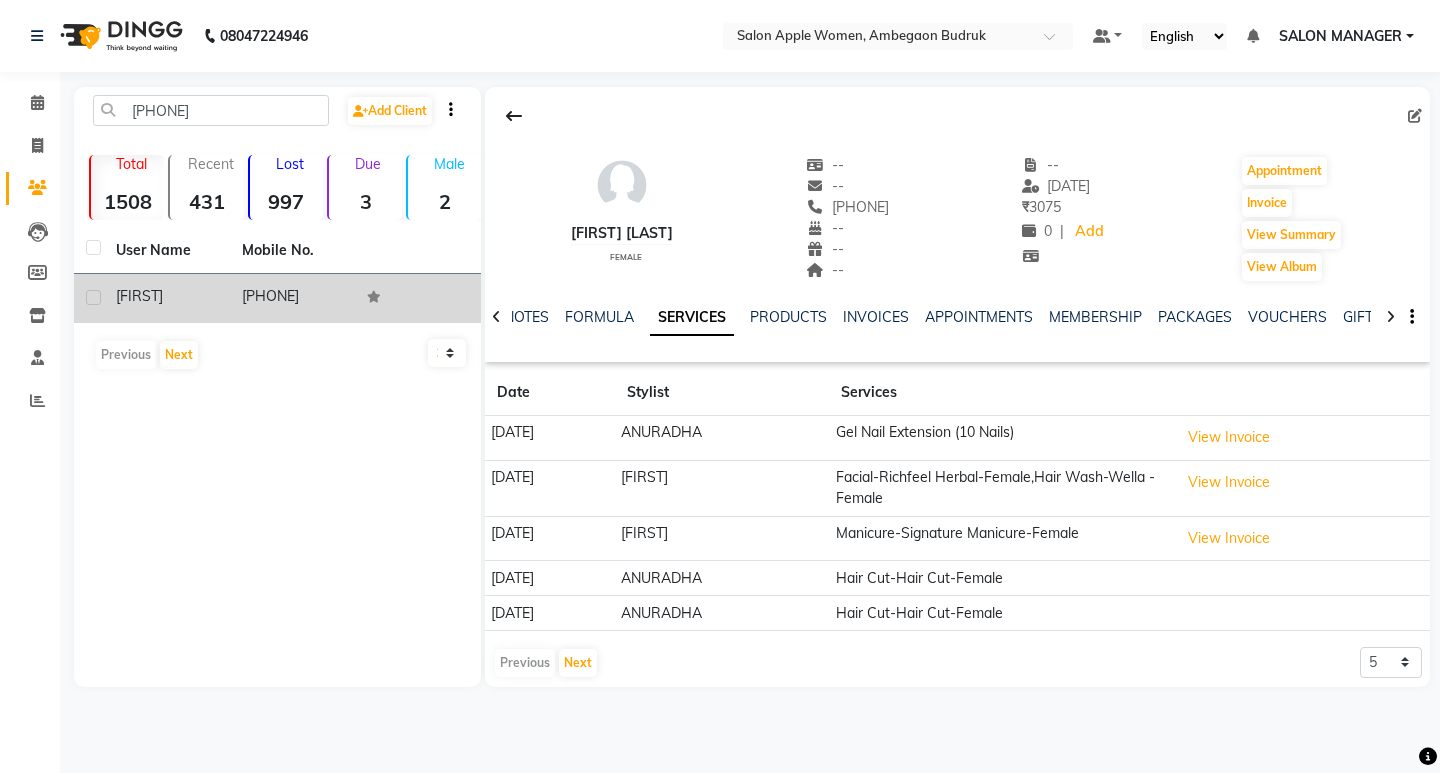 click on "[FIRST]" 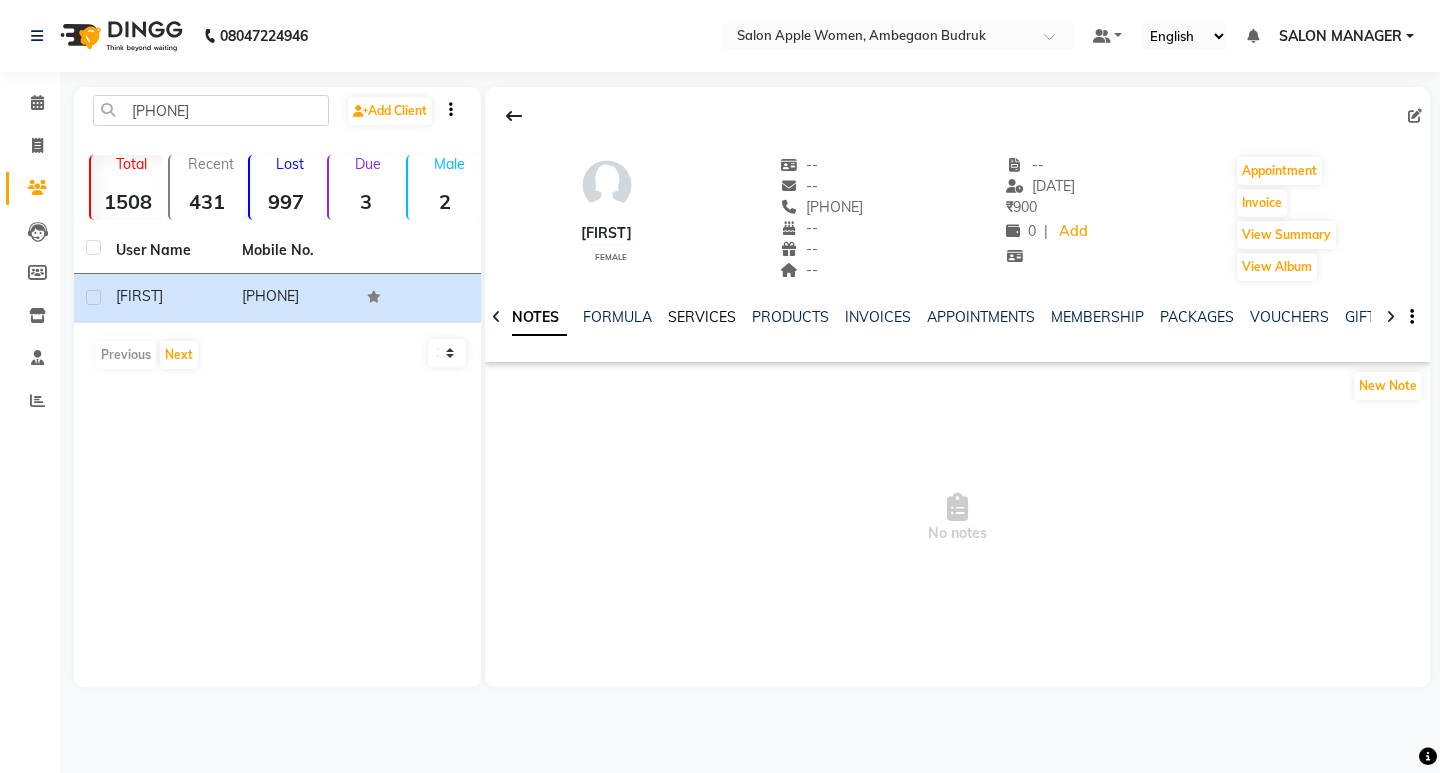 click on "SERVICES" 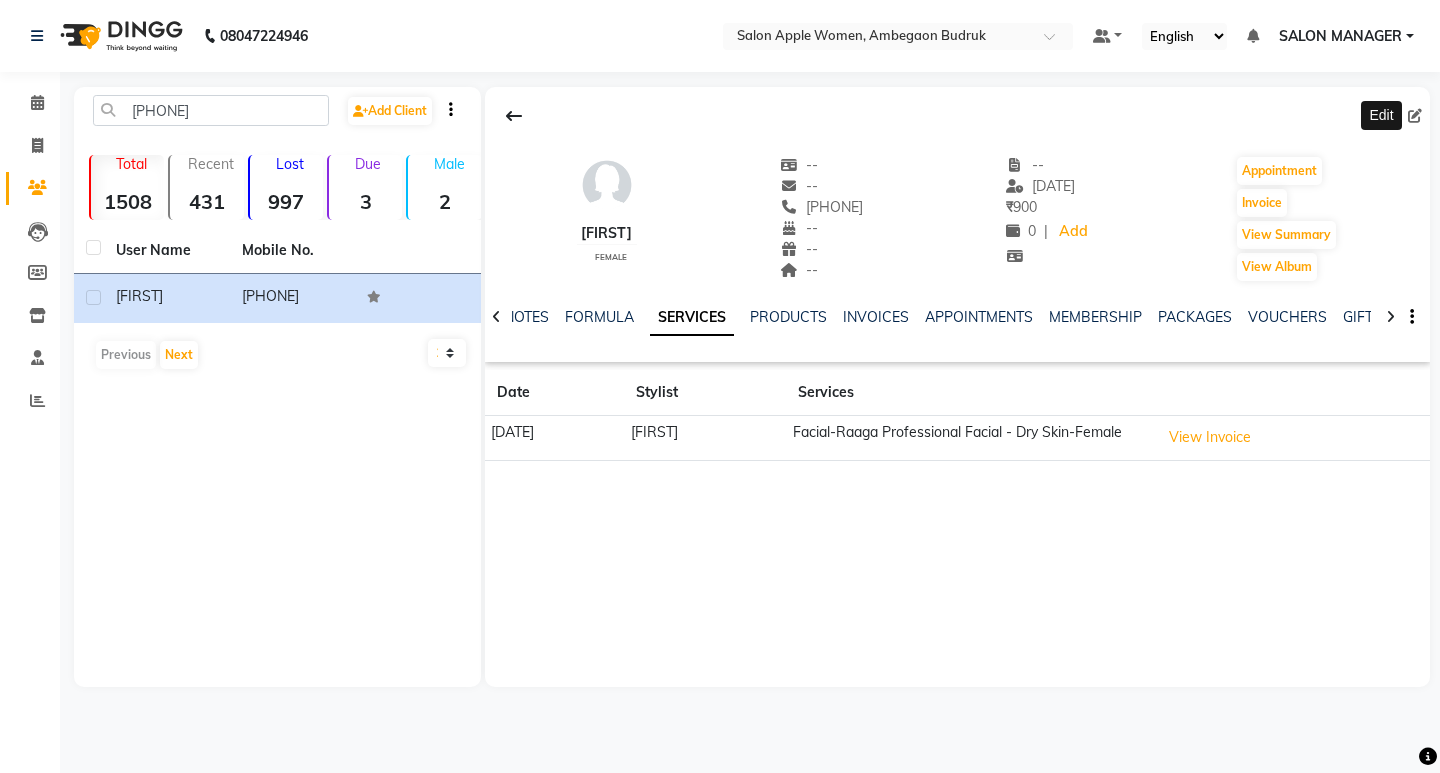 click 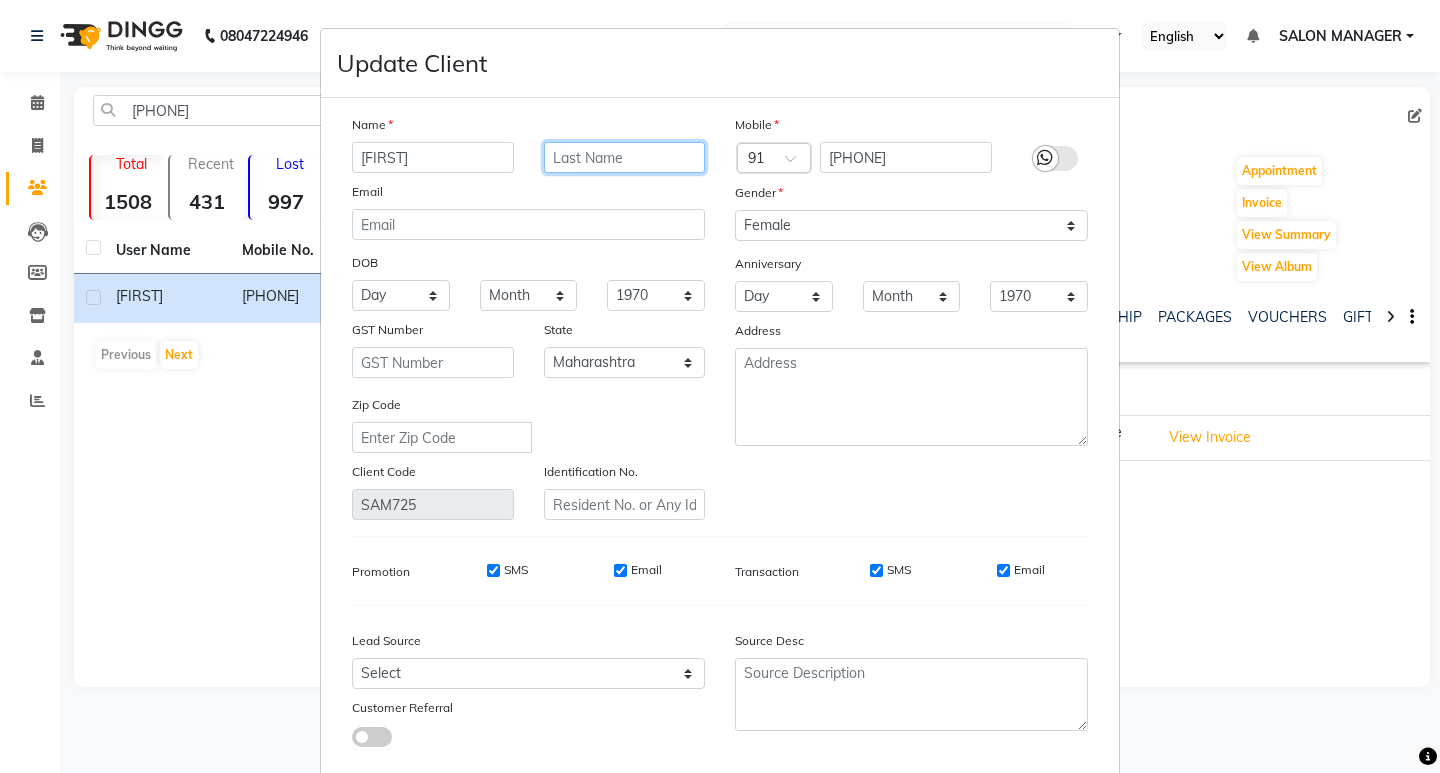 drag, startPoint x: 587, startPoint y: 156, endPoint x: 646, endPoint y: 238, distance: 101.0198 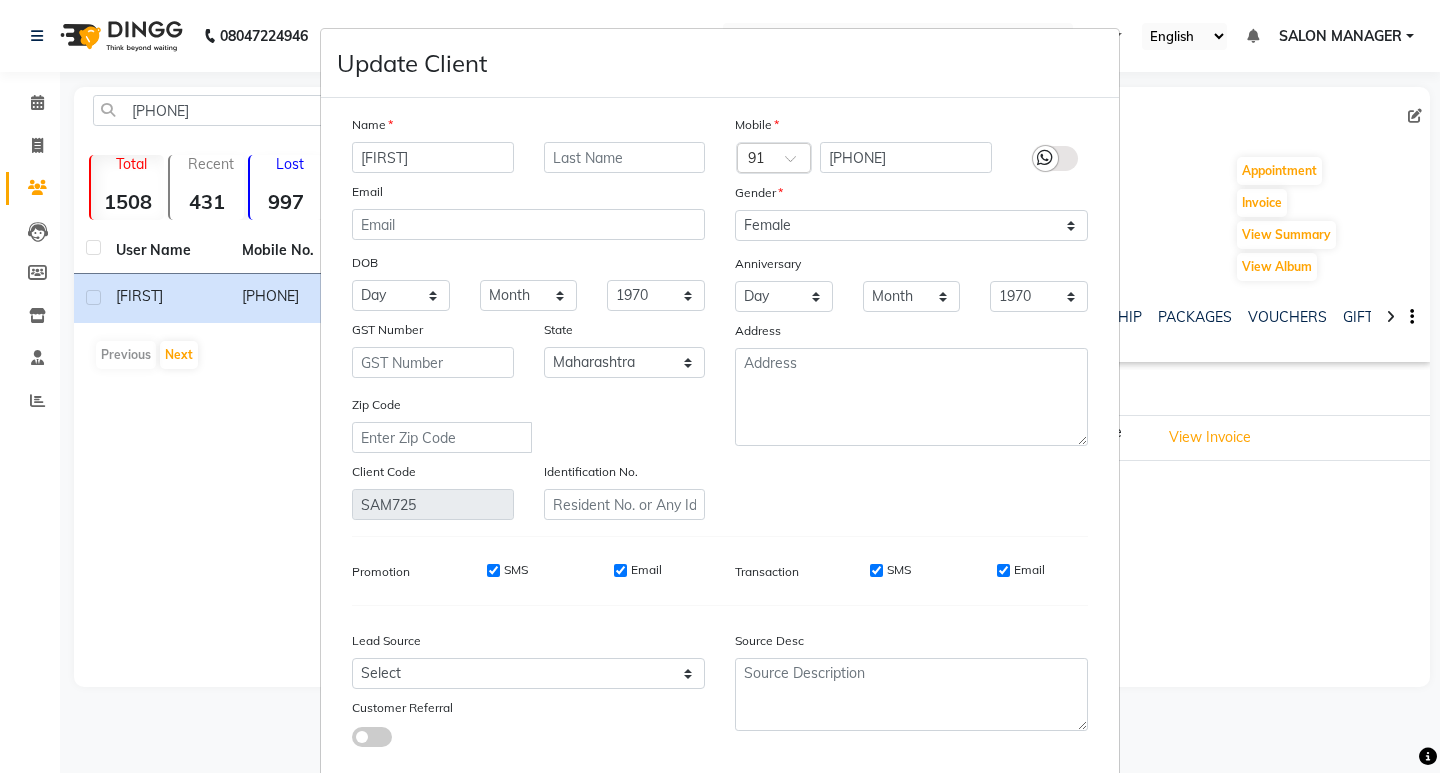 click on "Name Dipali Email DOB Day 01 02 03 04 05 06 07 08 09 10 11 12 13 14 15 16 17 18 19 20 21 22 23 24 25 26 27 28 29 30 31 Month January February March April May June July August September October November December 1940 1941 1942 1943 1944 1945 1946 1947 1948 1949 1950 1951 1952 1953 1954 1955 1956 1957 1958 1959 1960 1961 1962 1963 1964 1965 1966 1967 1968 1969 1970 1971 1972 1973 1974 1975 1976 1977 1978 1979 1980 1981 1982 1983 1984 1985 1986 1987 1988 1989 1990 1991 1992 1993 1994 1995 1996 1997 1998 1999 2000 2001 2002 2003 2004 2005 2006 2007 2008 2009 2010 2011 2012 2013 2014 2015 2016 2017 2018 2019 2020 2021 2022 2023 2024 GST Number State Select Andaman and Nicobar Islands Andhra Pradesh Arunachal Pradesh Assam Bihar Chandigarh Chhattisgarh Dadra and Nagar Haveli Daman and Diu Delhi Goa Gujarat Haryana Himachal Pradesh Jammu and Kashmir Jharkhand Karnataka Kerala Lakshadweep Madhya Pradesh Maharashtra Manipur Meghalaya Mizoram Nagaland Odisha Pondicherry Punjab Rajasthan Sikkim Tamil Nadu Telangana" at bounding box center (528, 317) 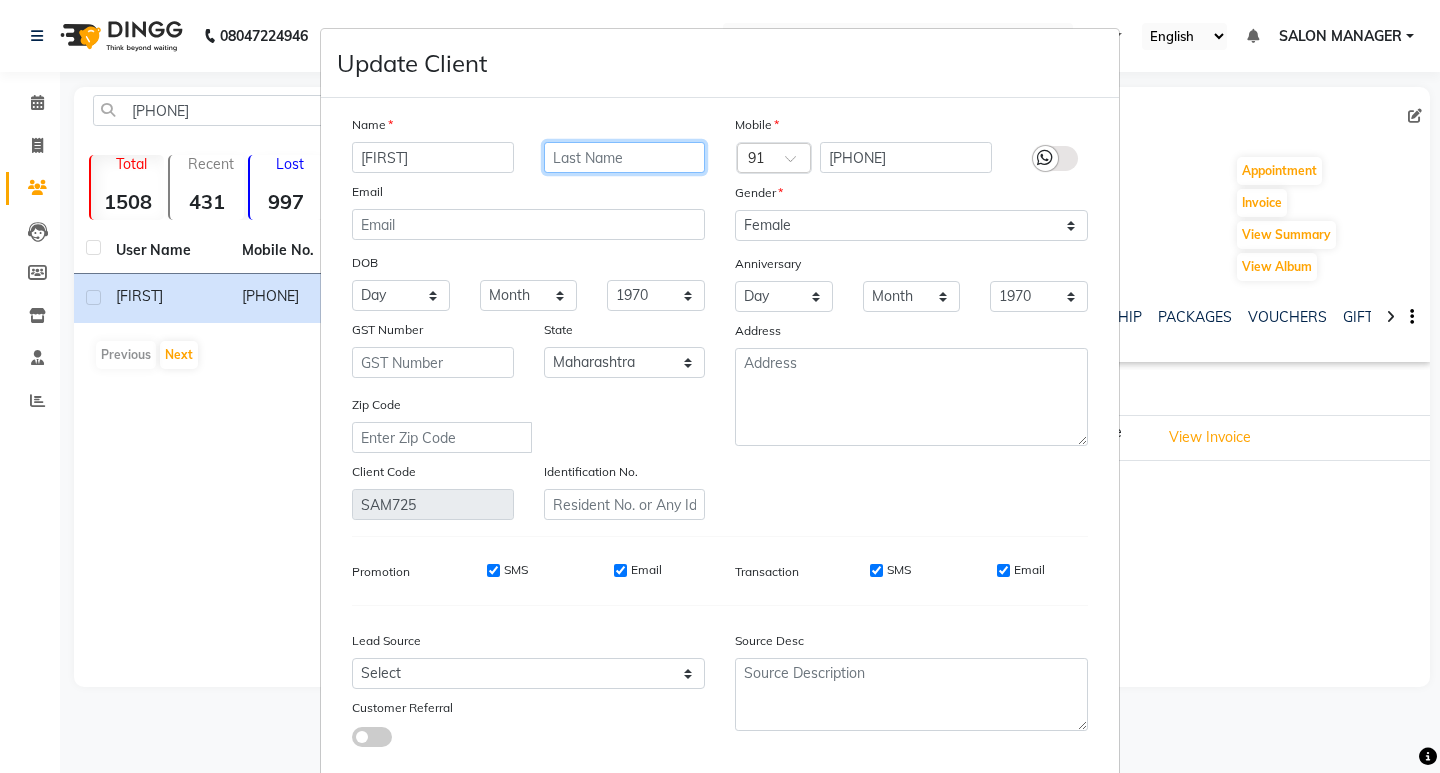 click at bounding box center (625, 157) 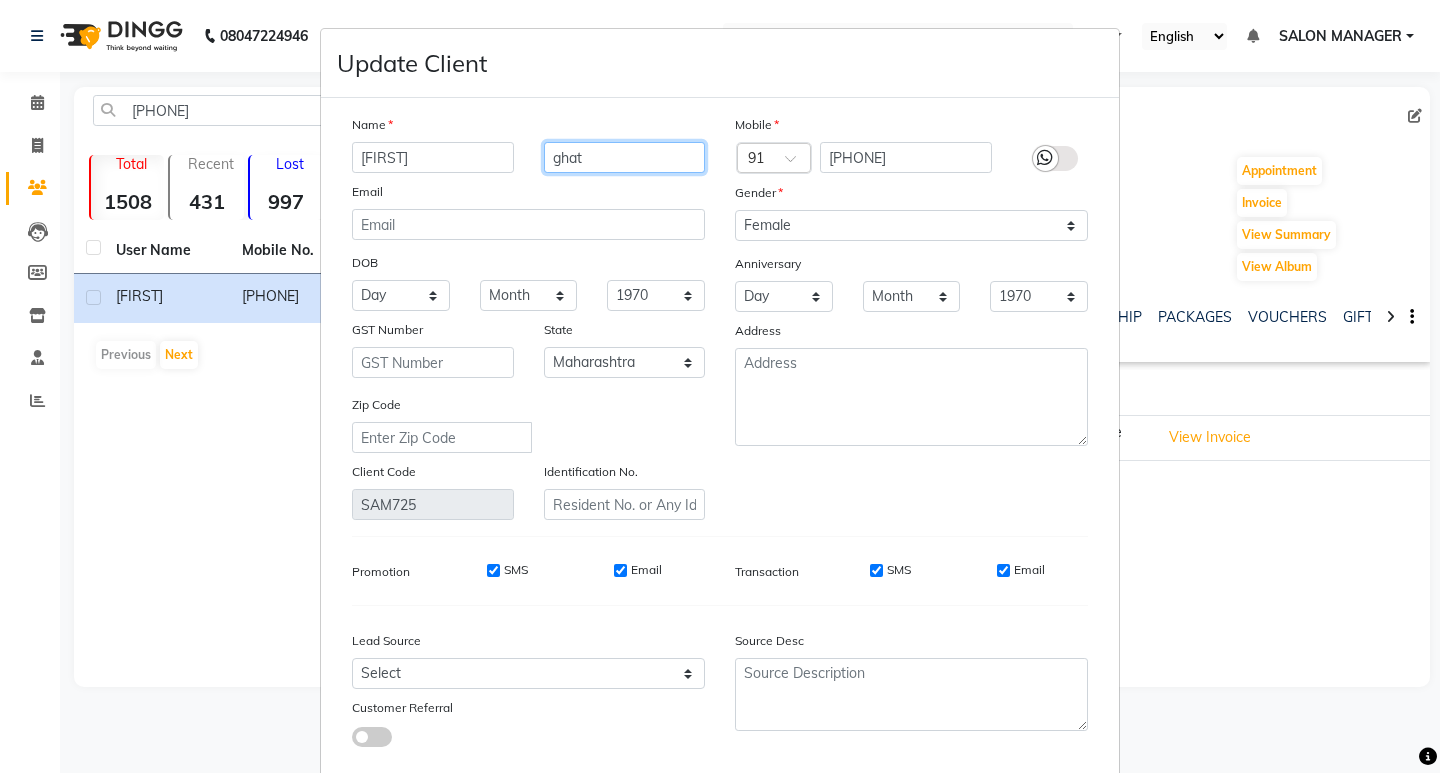 click on "ghat" at bounding box center [625, 157] 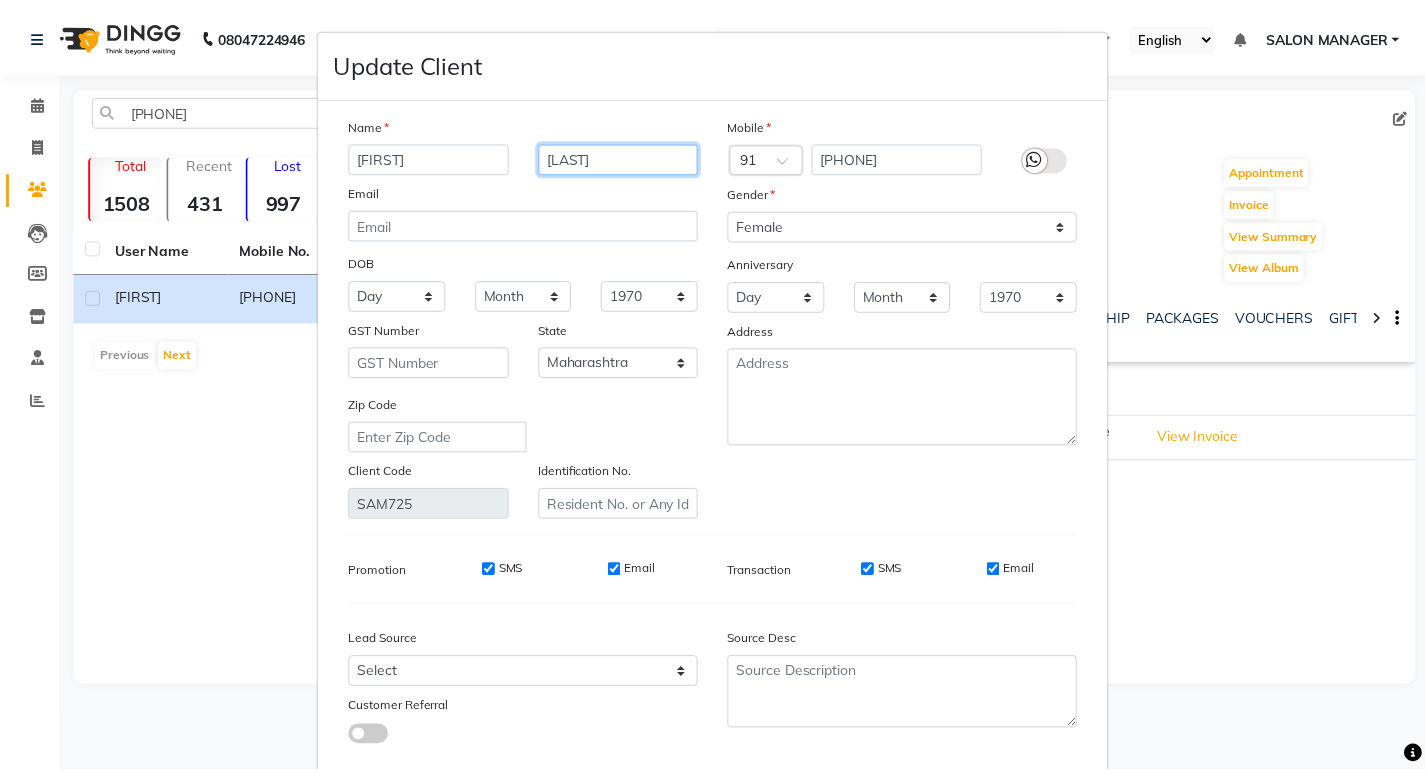 scroll, scrollTop: 114, scrollLeft: 0, axis: vertical 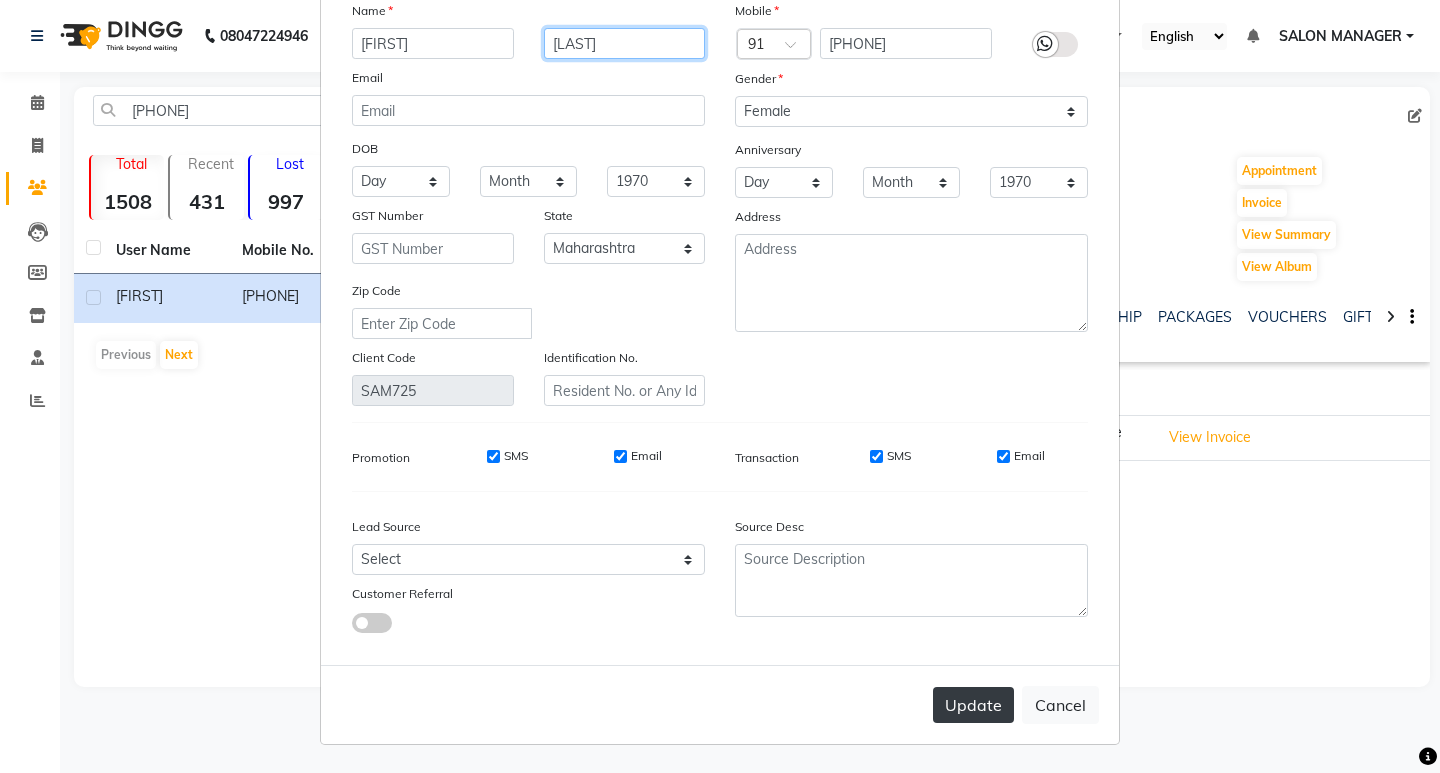 type on "[LAST]" 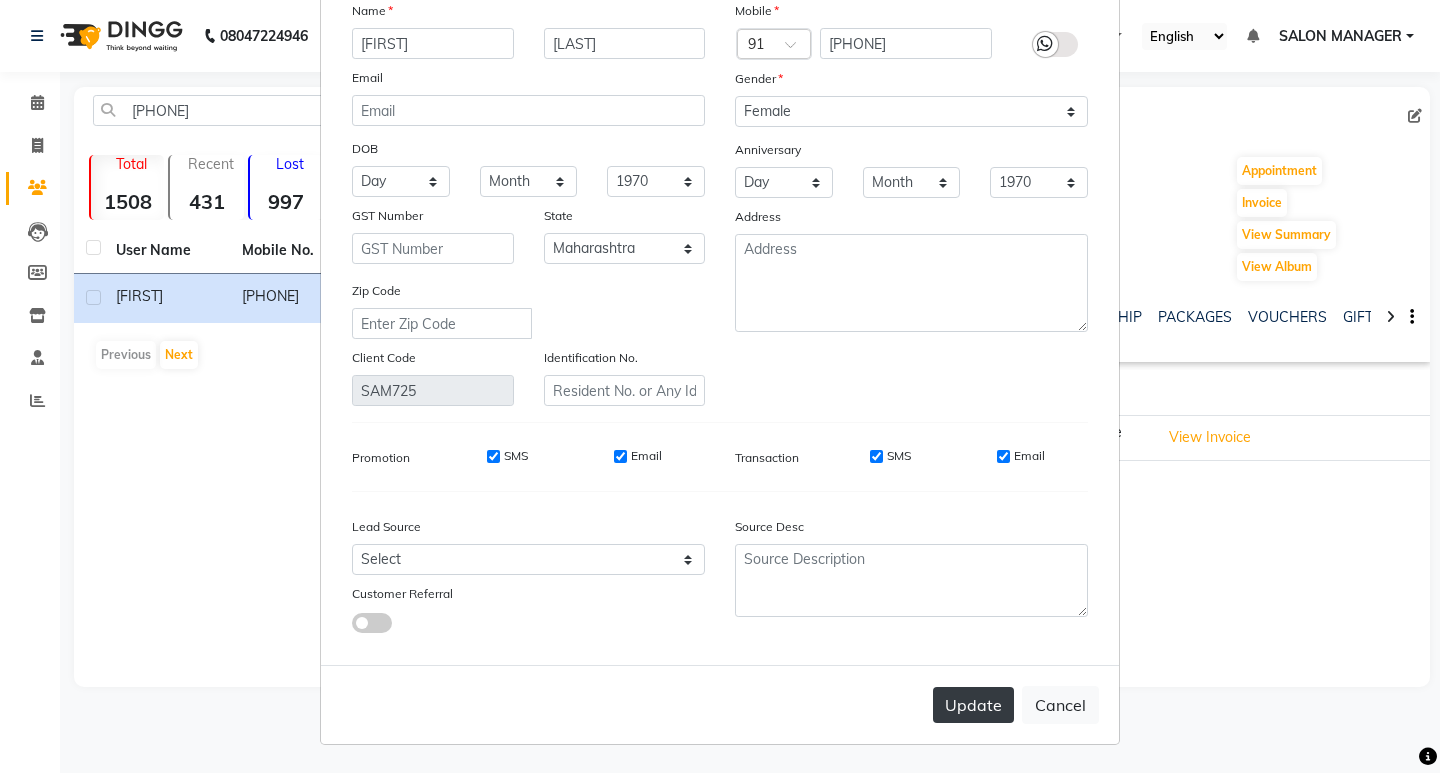 click on "Update" at bounding box center [973, 705] 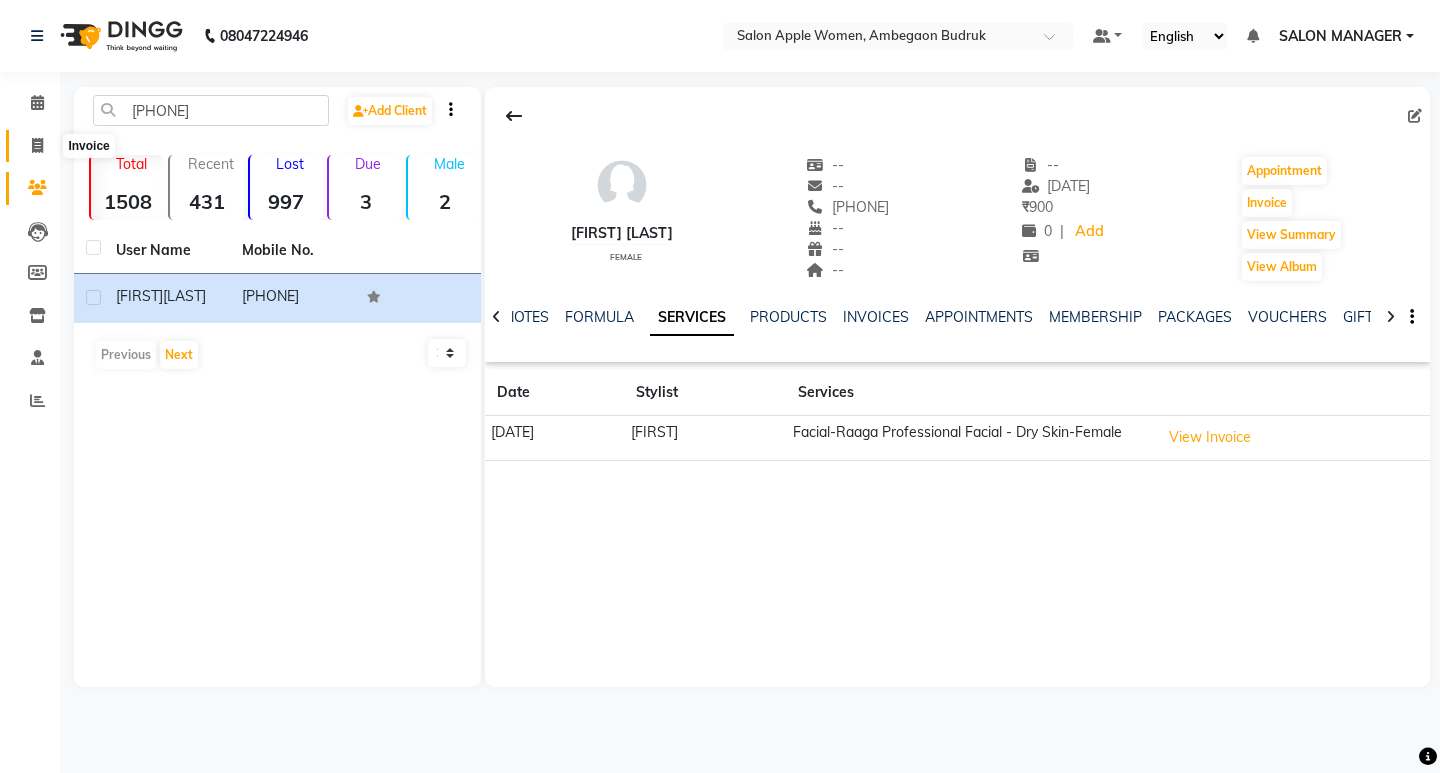 click 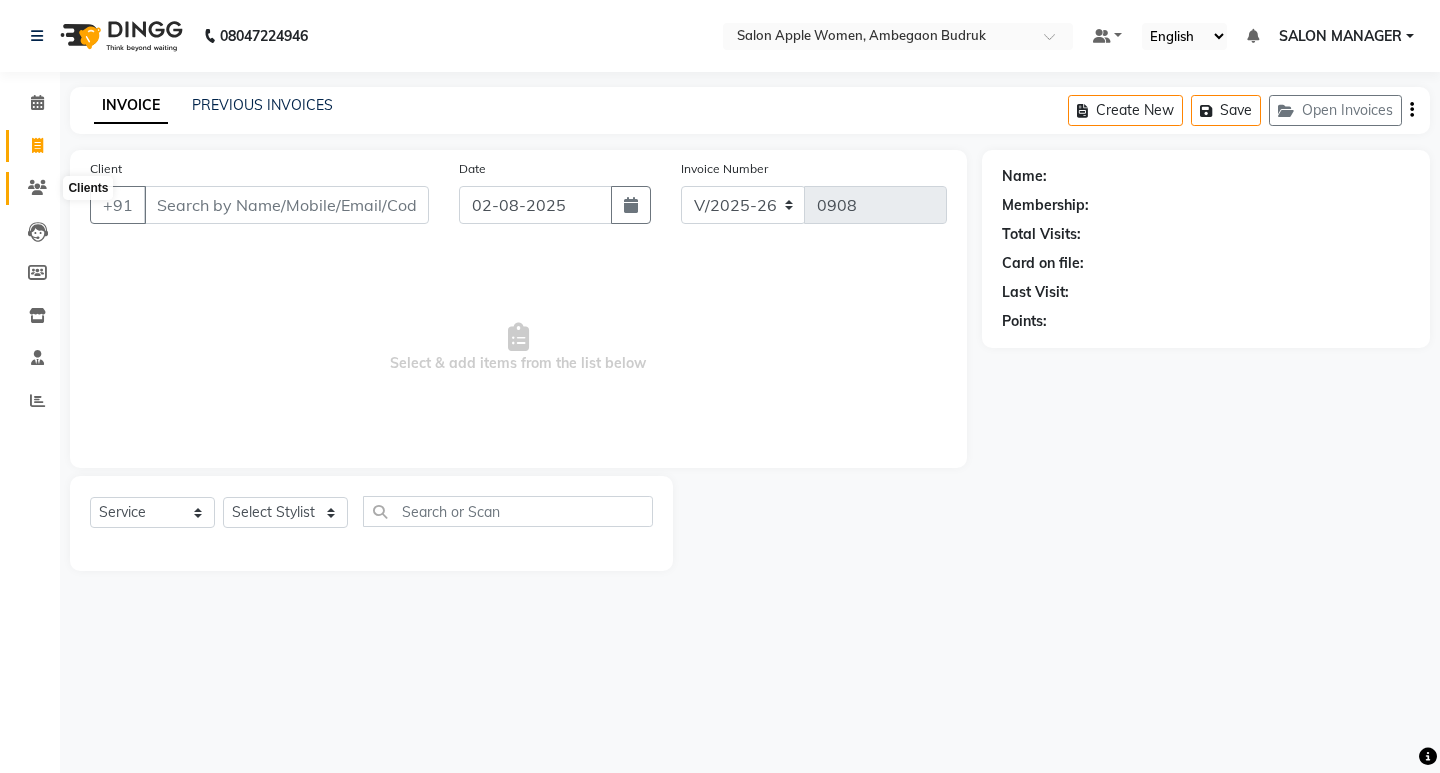 click 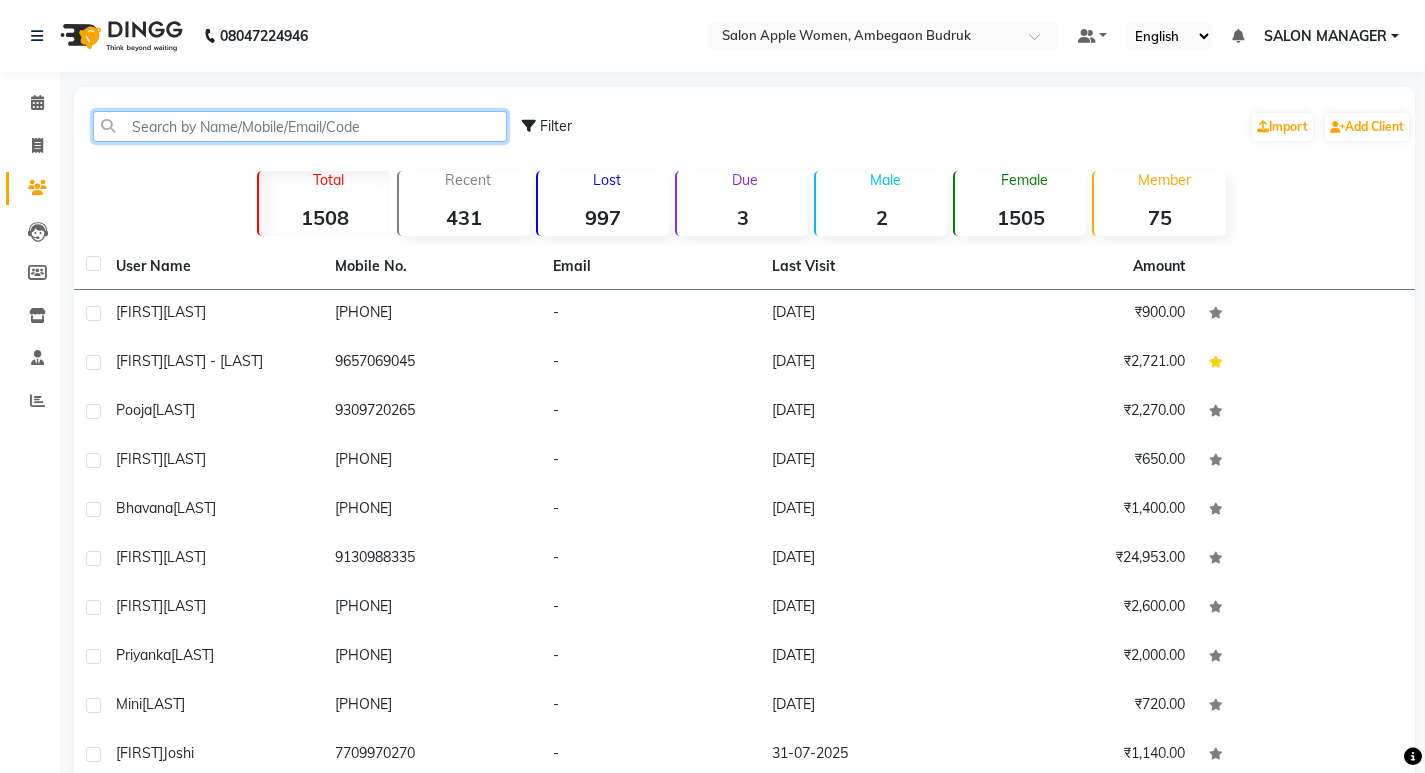 click 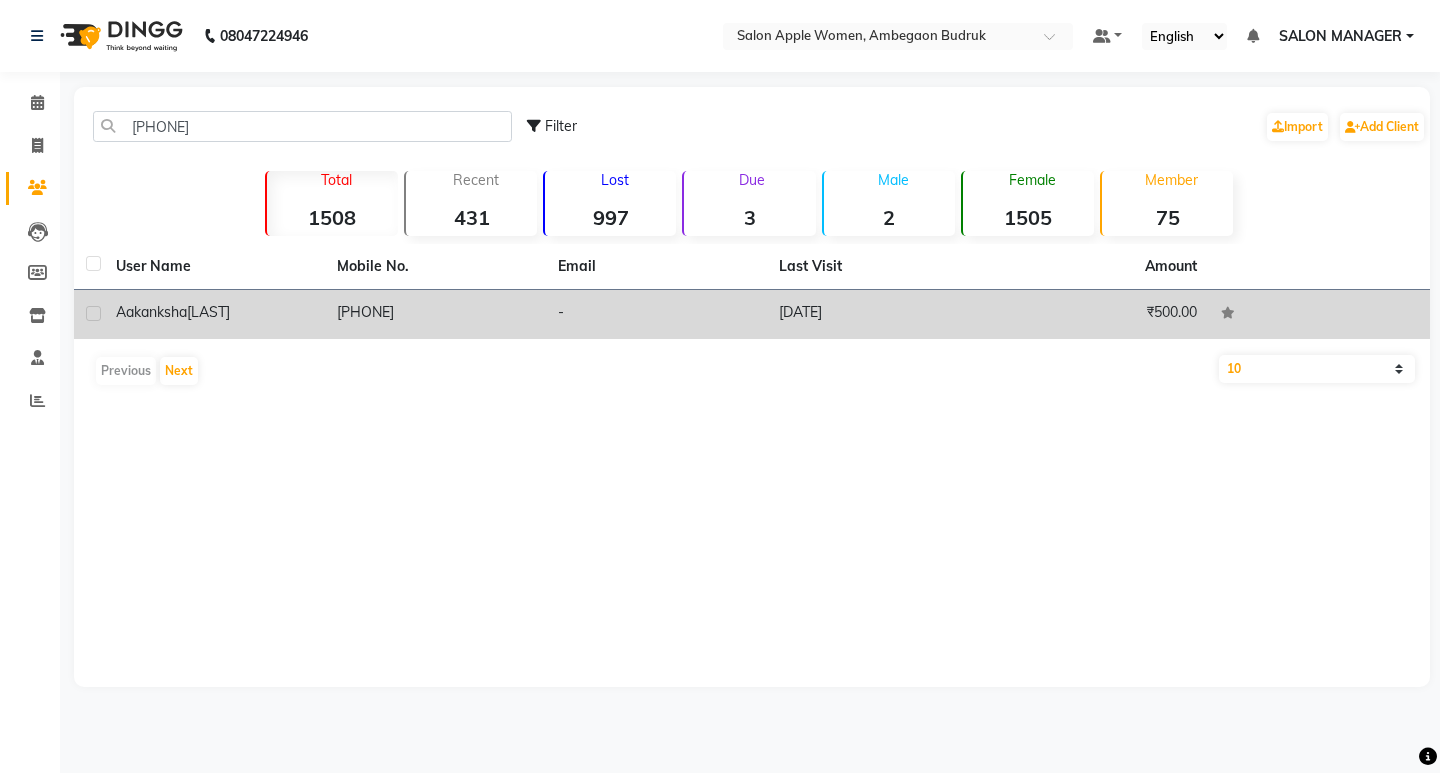 click on "[FIRST] [LAST]" 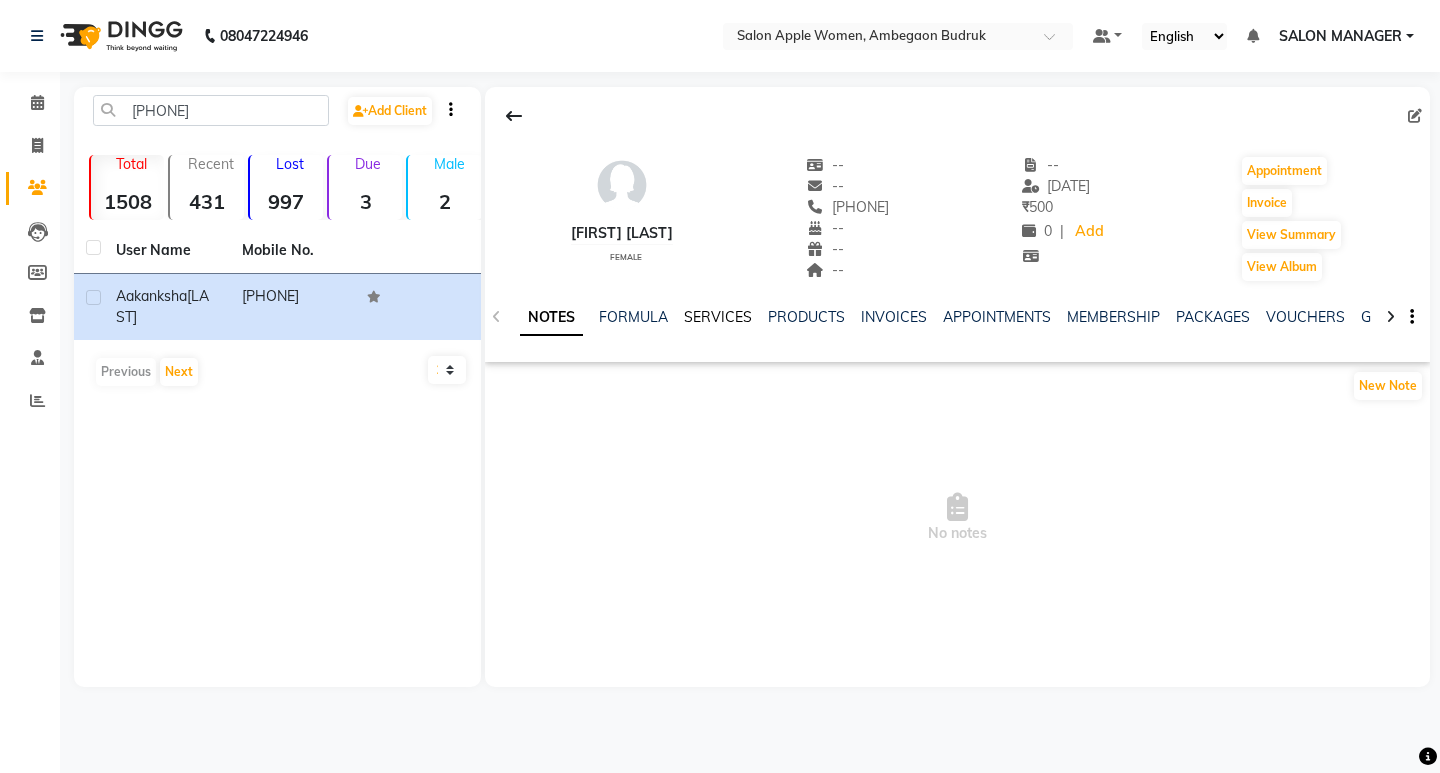 click on "SERVICES" 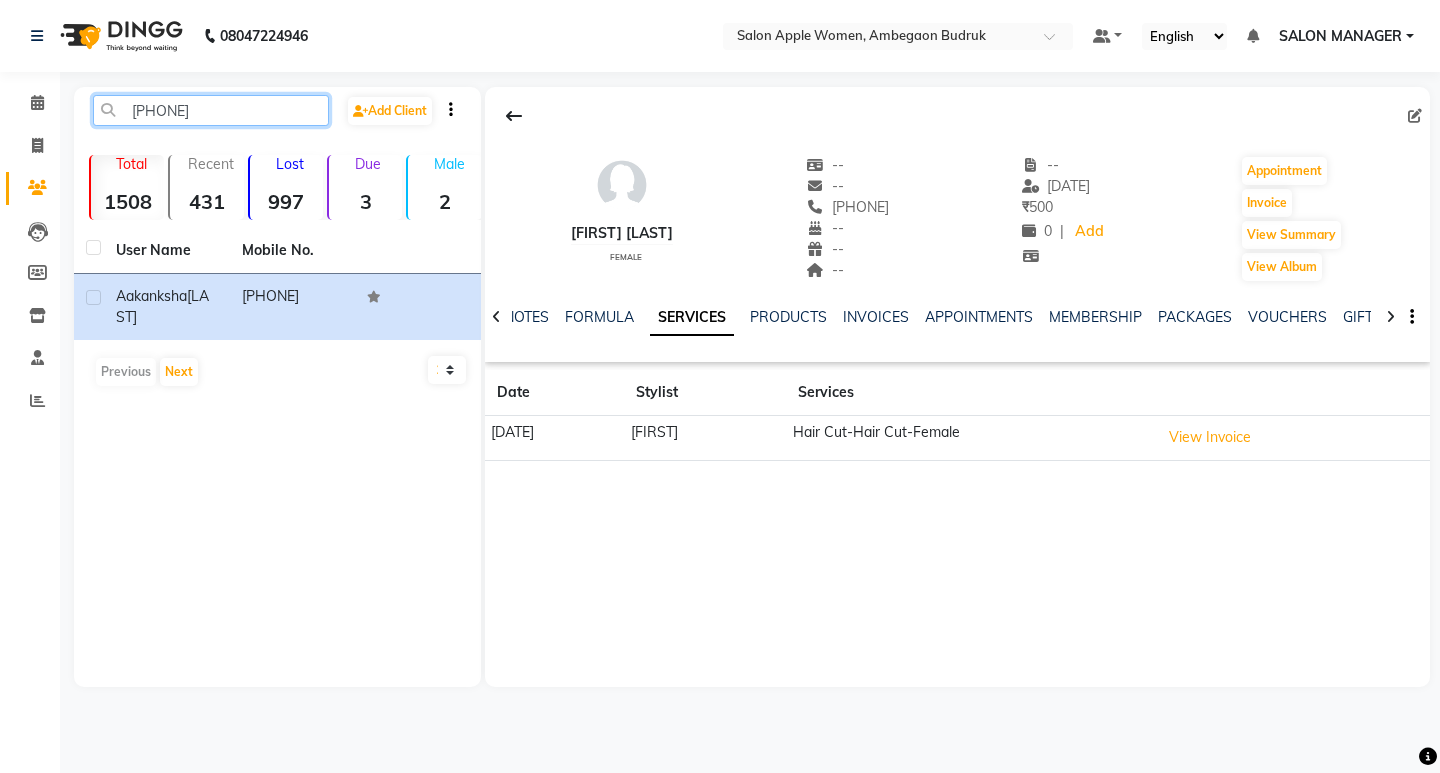 drag, startPoint x: 243, startPoint y: 118, endPoint x: 127, endPoint y: 125, distance: 116.21101 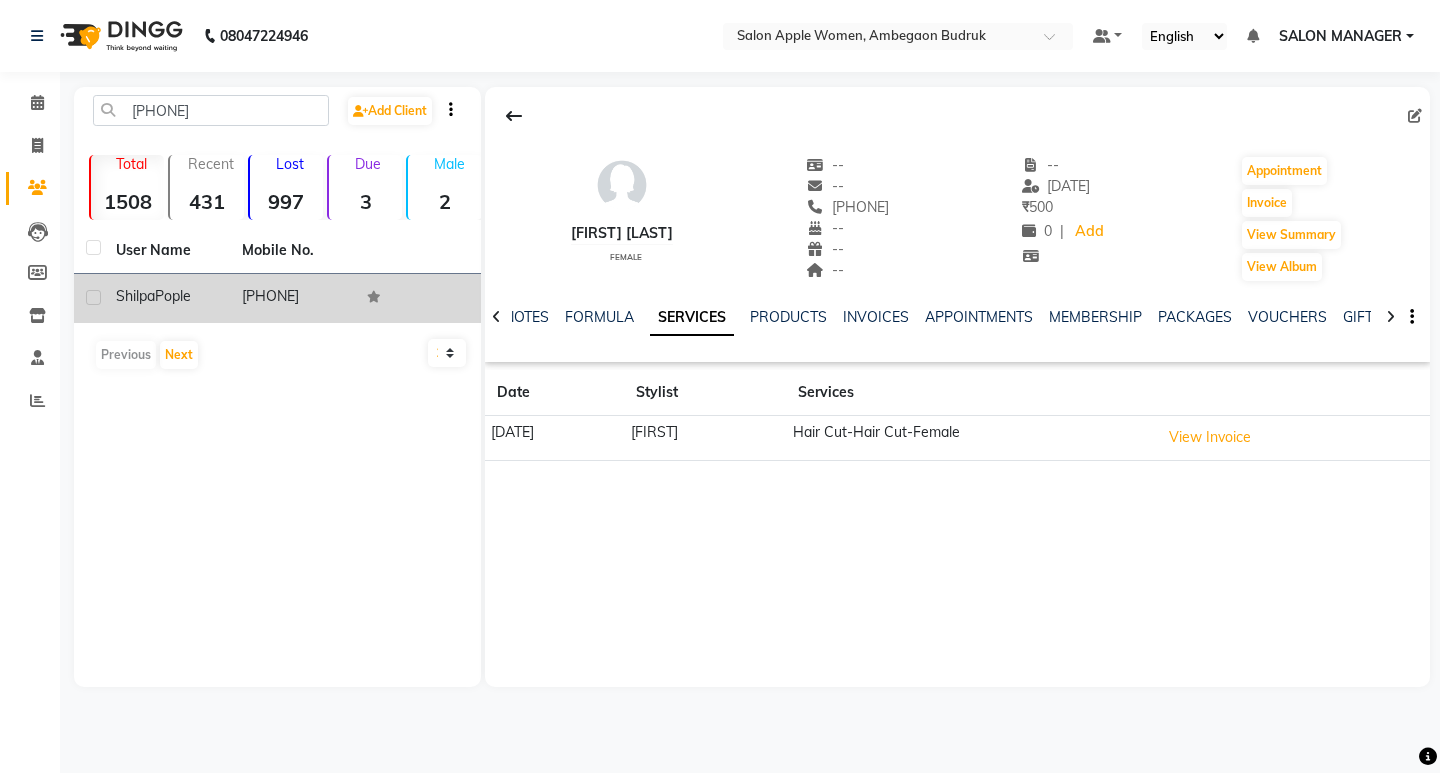 drag, startPoint x: 179, startPoint y: 290, endPoint x: 214, endPoint y: 289, distance: 35.014282 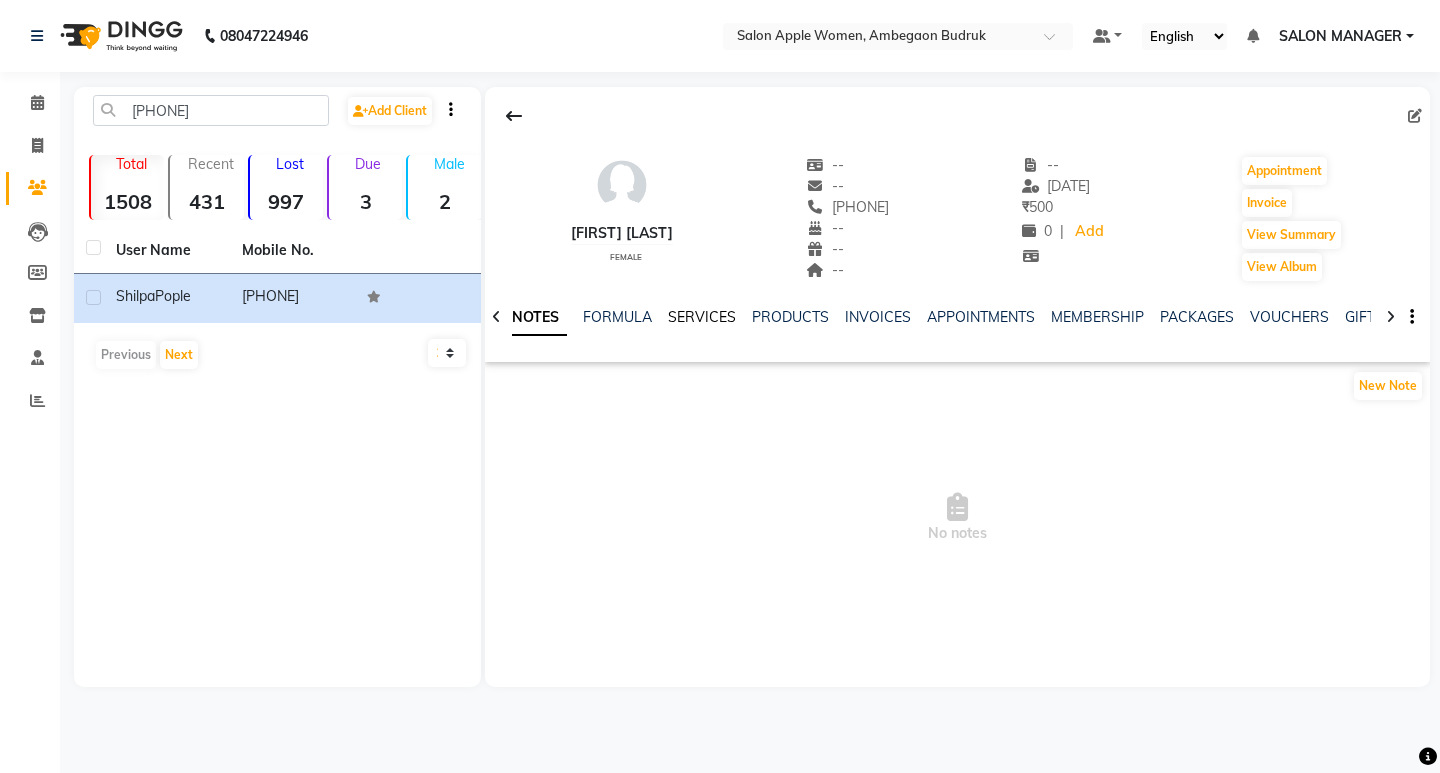 click on "SERVICES" 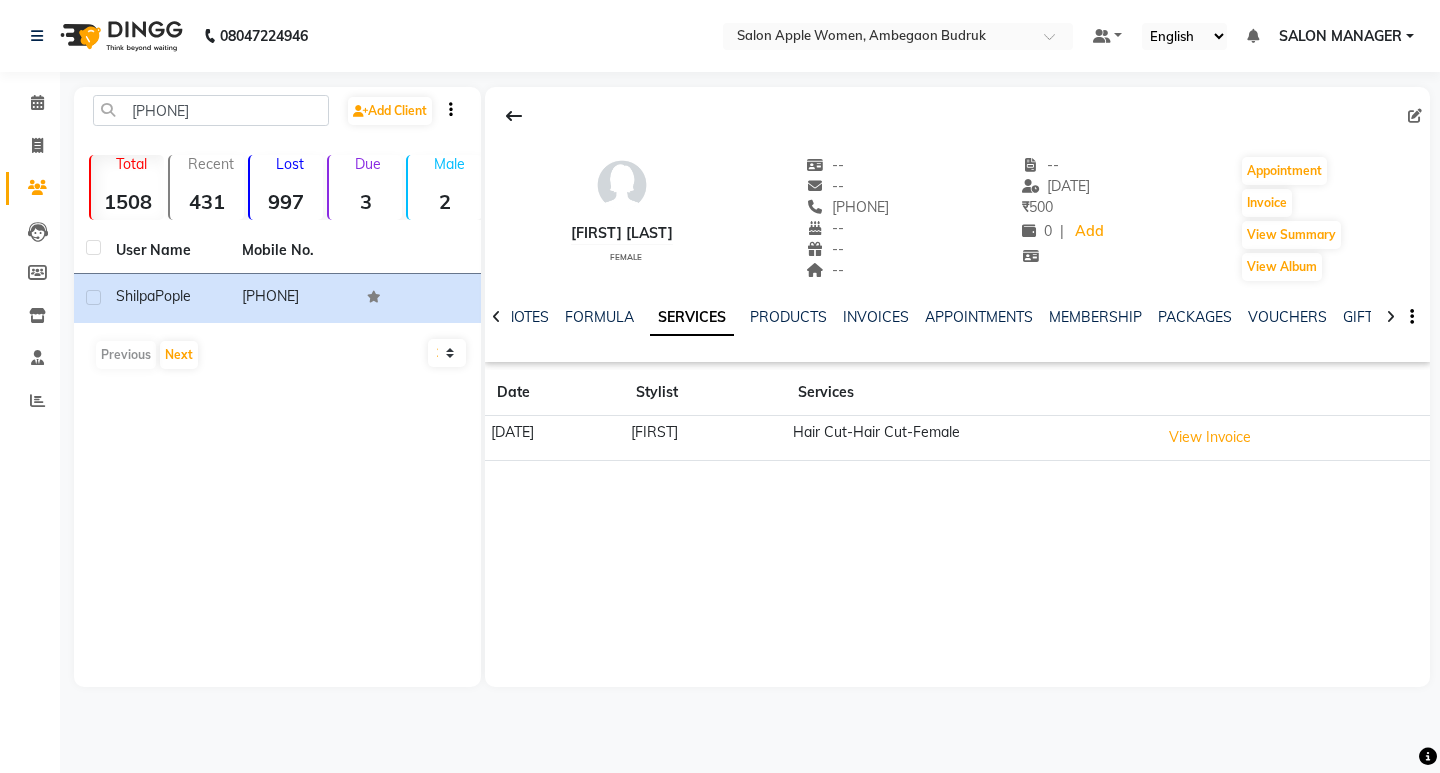 drag, startPoint x: 815, startPoint y: 547, endPoint x: 860, endPoint y: 590, distance: 62.241467 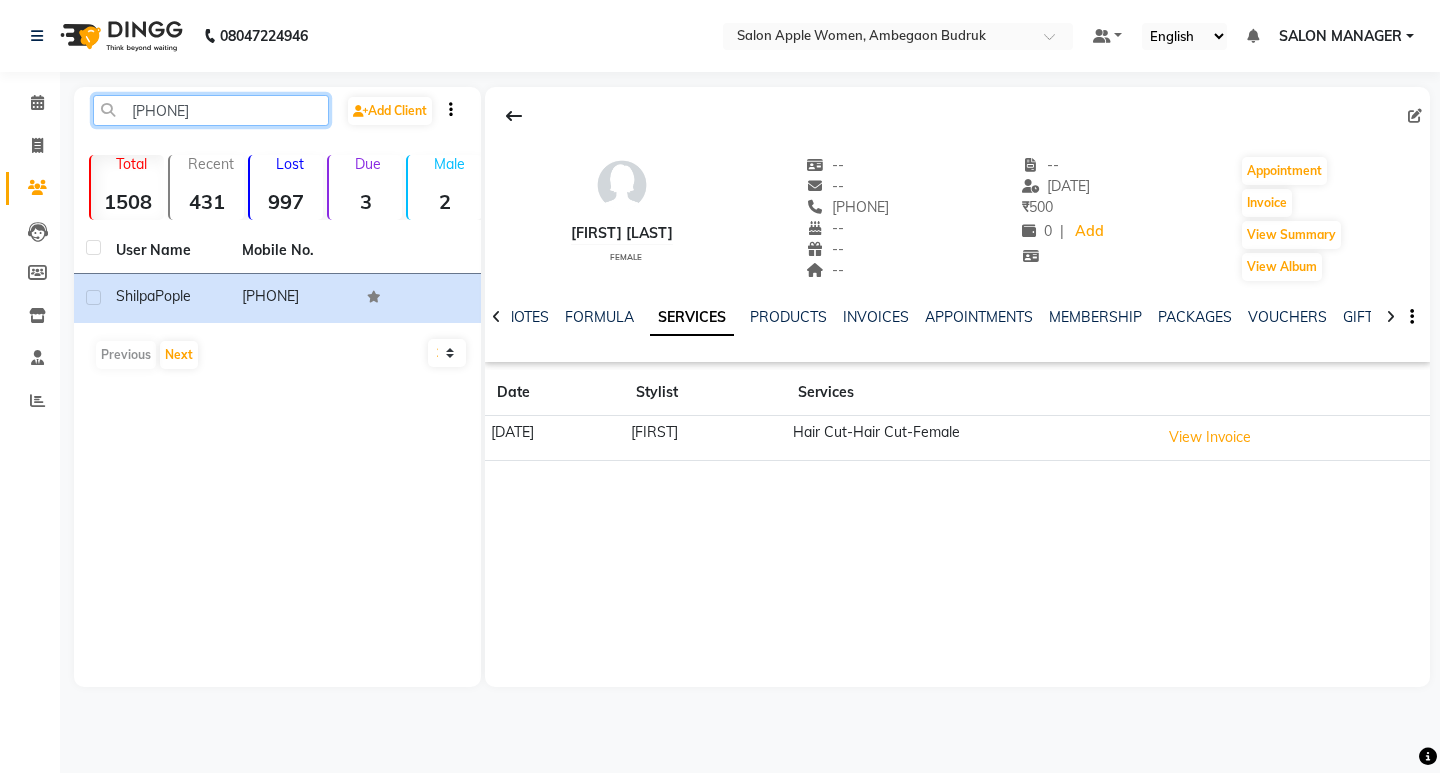 drag, startPoint x: 218, startPoint y: 114, endPoint x: 111, endPoint y: 120, distance: 107.16809 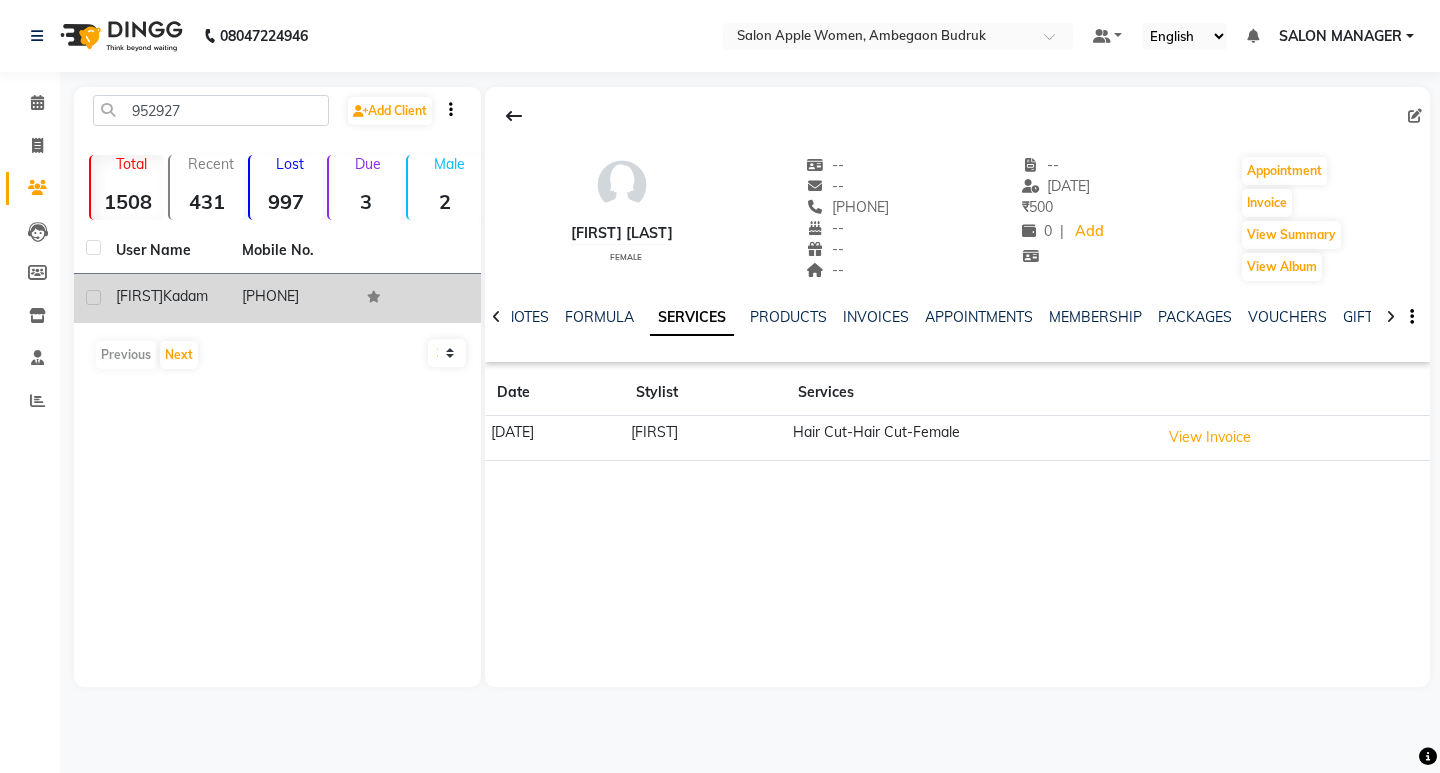 click on "[FIRST] [LAST]" 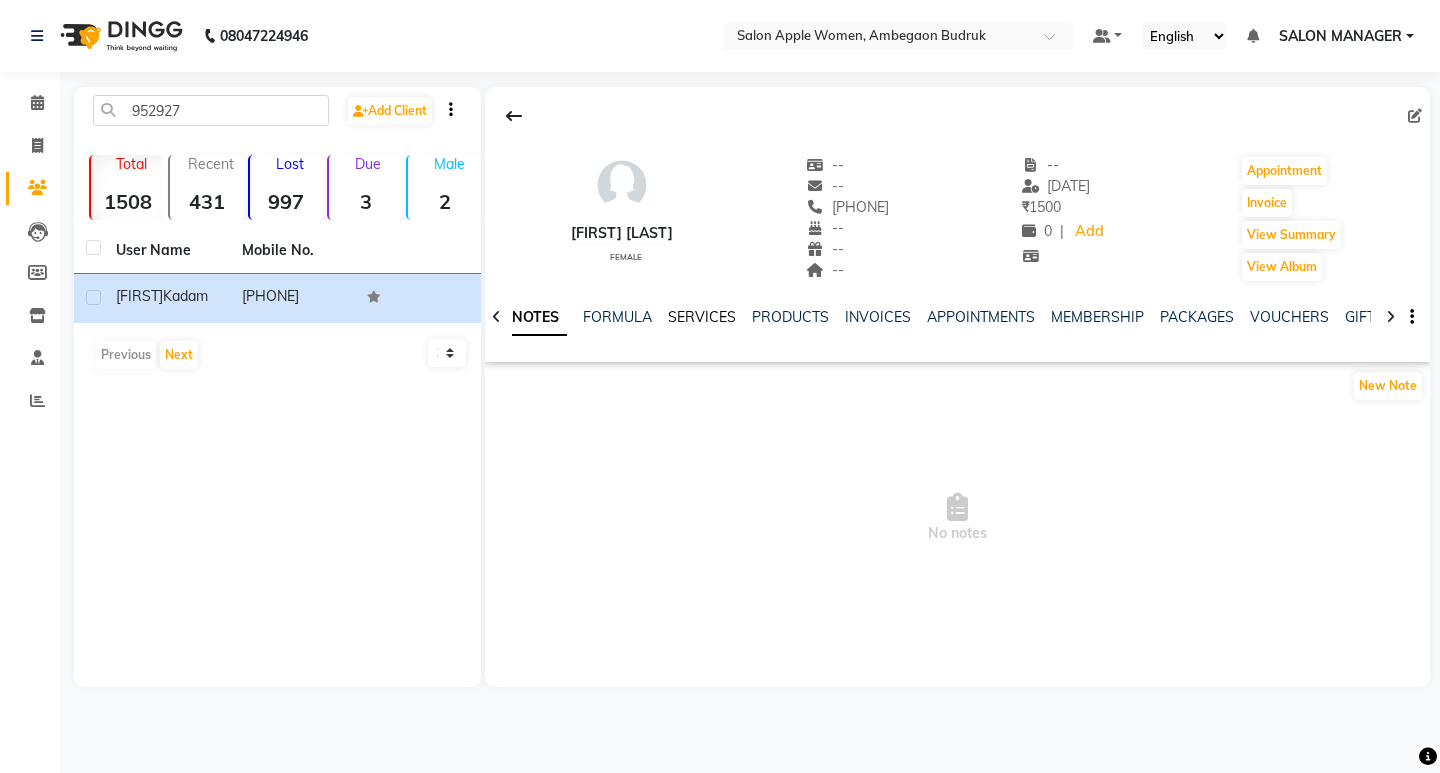 click on "SERVICES" 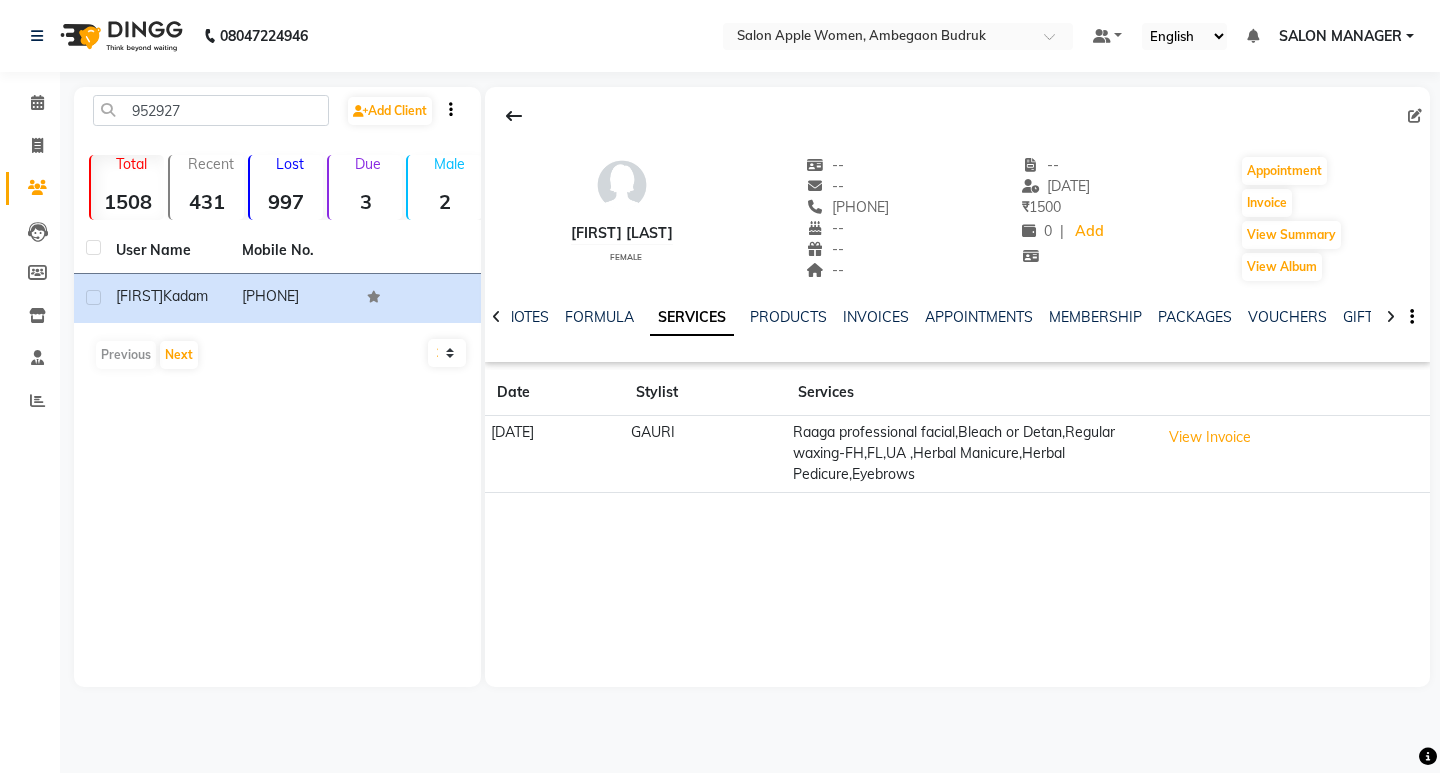 click on "[FIRST] [LAST]   female  --   --   [PHONE]  --  --  --  -- [DATE] ₹    1500 0 |  Add   Appointment   Invoice  View Summary  View Album  NOTES FORMULA SERVICES PRODUCTS INVOICES APPOINTMENTS MEMBERSHIP PACKAGES VOUCHERS GIFTCARDS POINTS FORMS FAMILY CARDS WALLET Date Stylist Services [DATE]  Raaga professional facial,Bleach or Detan,Regular waxing-FH,FL,UA ,Herbal Manicure,Herbal Pedicure,Eyebrows  View Invoice" 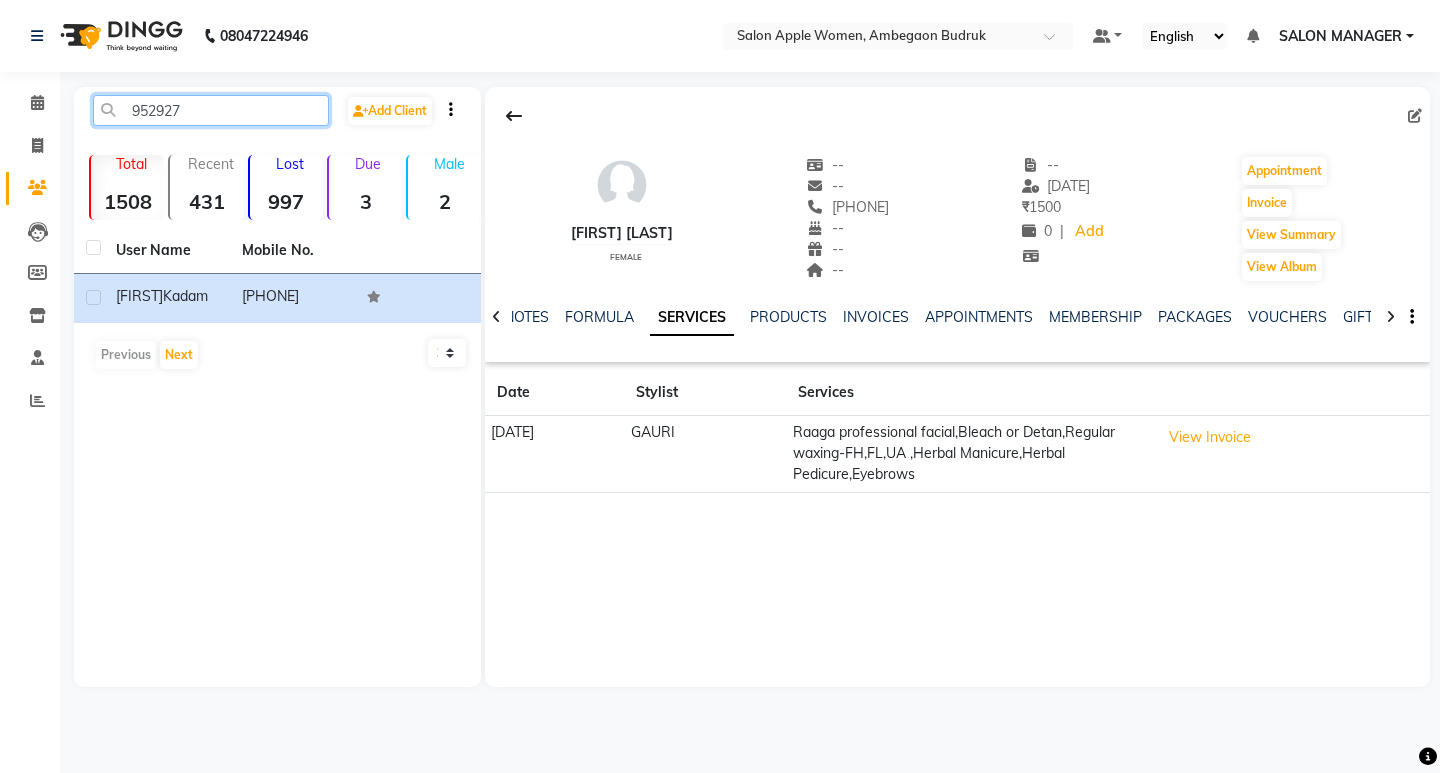 drag, startPoint x: 197, startPoint y: 107, endPoint x: 102, endPoint y: 107, distance: 95 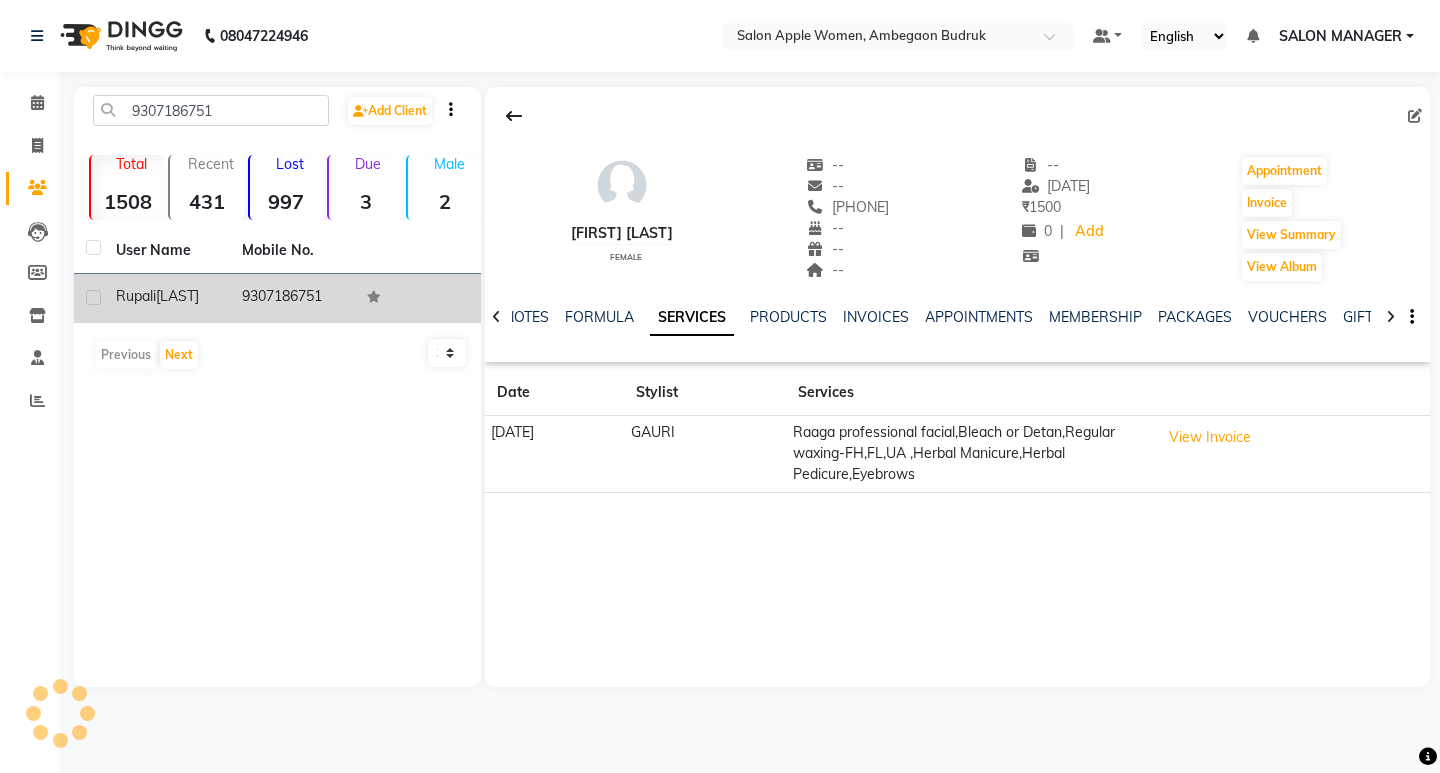 click on "[LAST]" 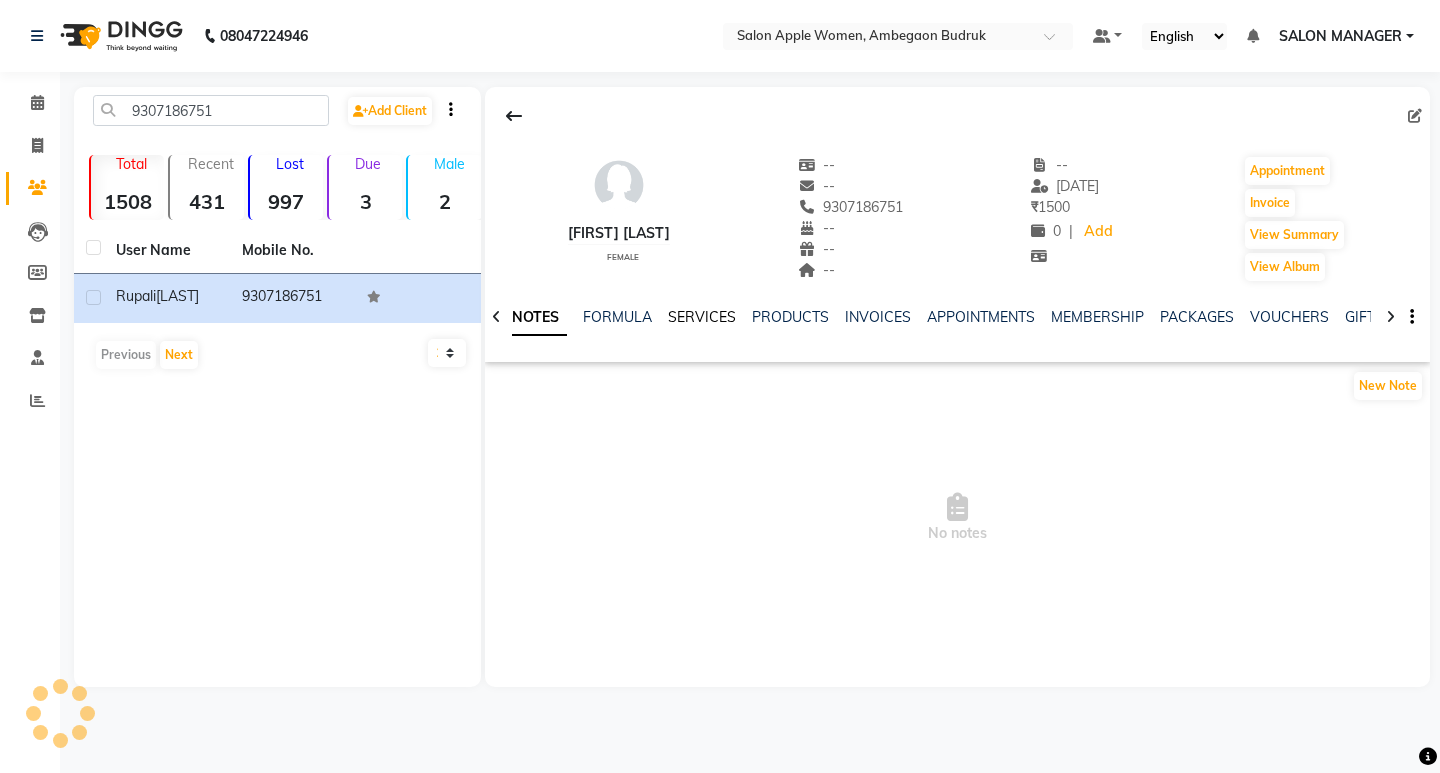 click on "SERVICES" 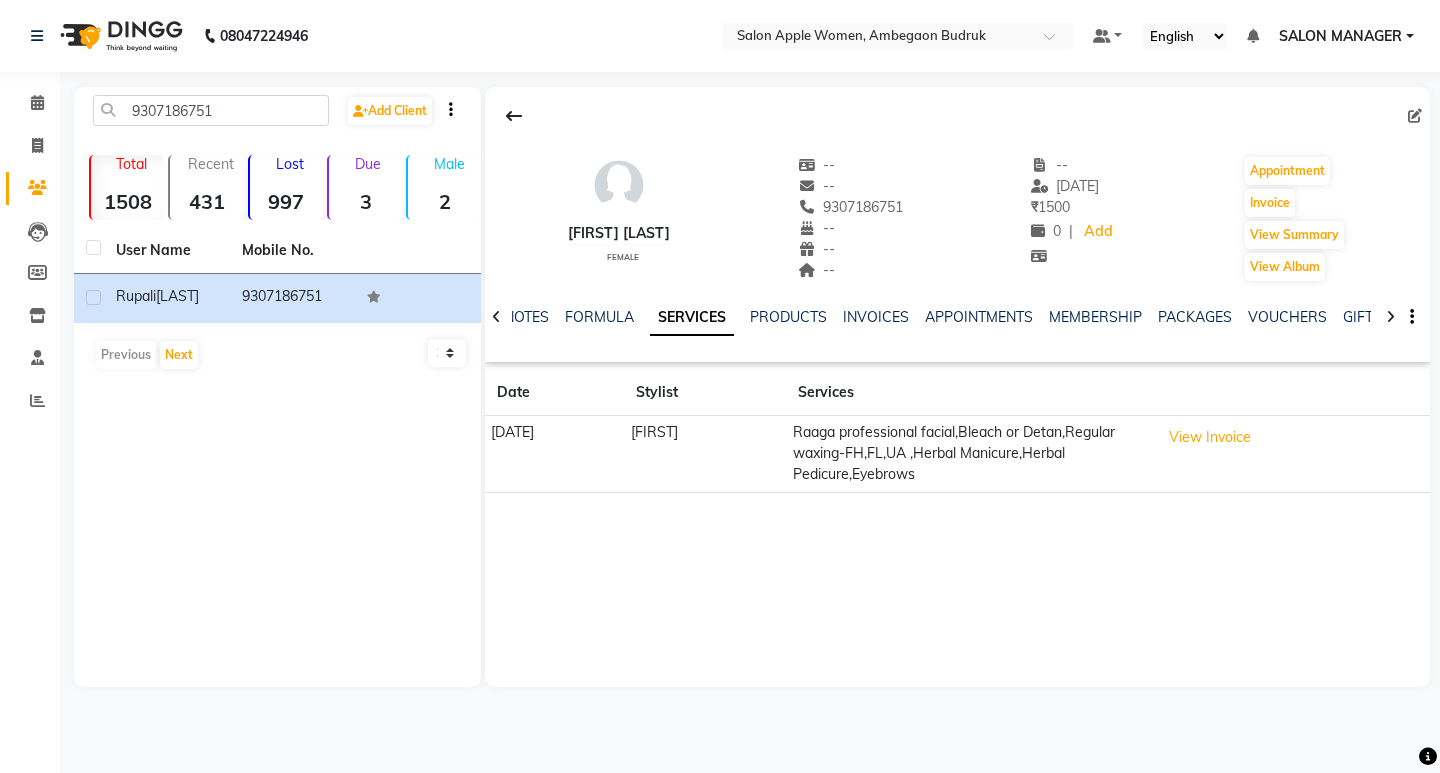 click on "SERVICES" 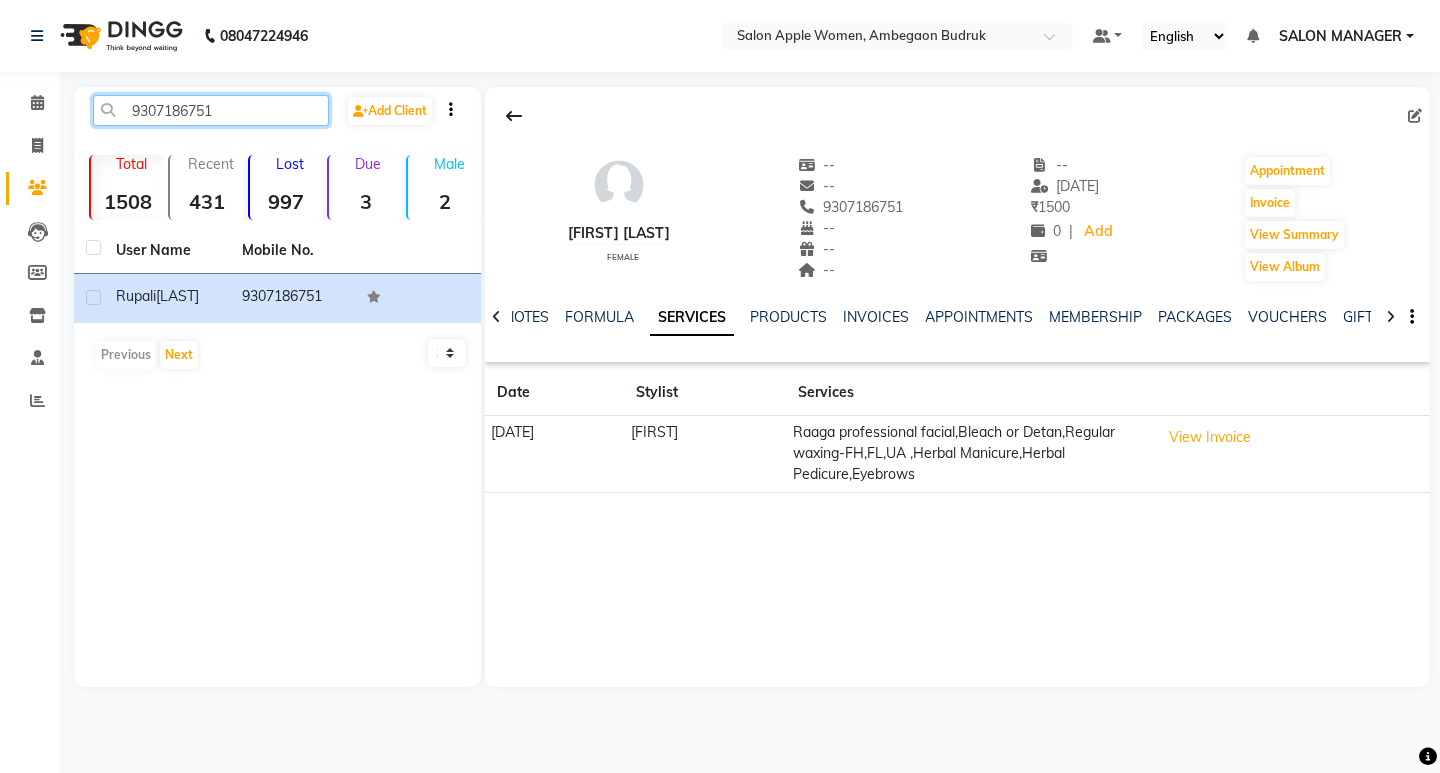 drag, startPoint x: 219, startPoint y: 114, endPoint x: 96, endPoint y: 113, distance: 123.00407 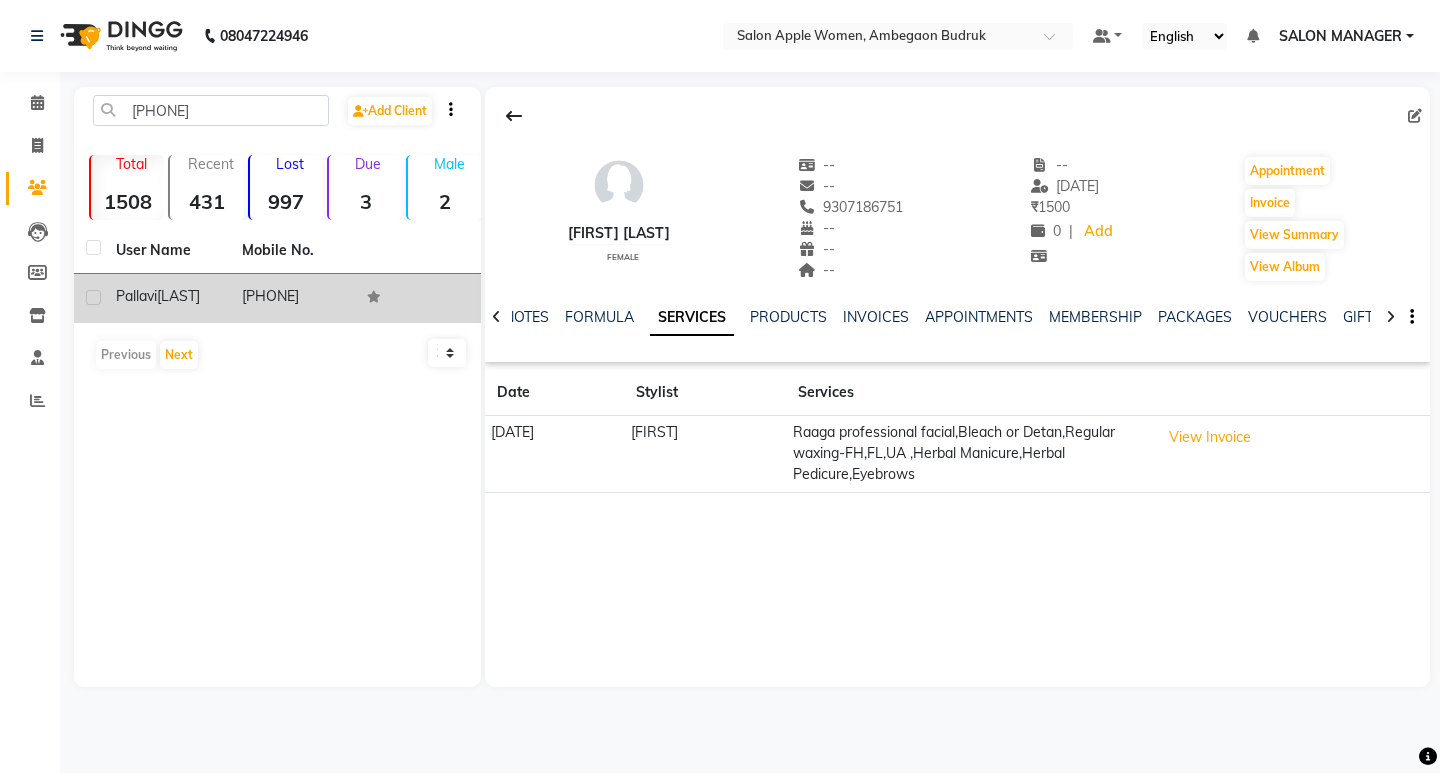 click on "[LAST]" 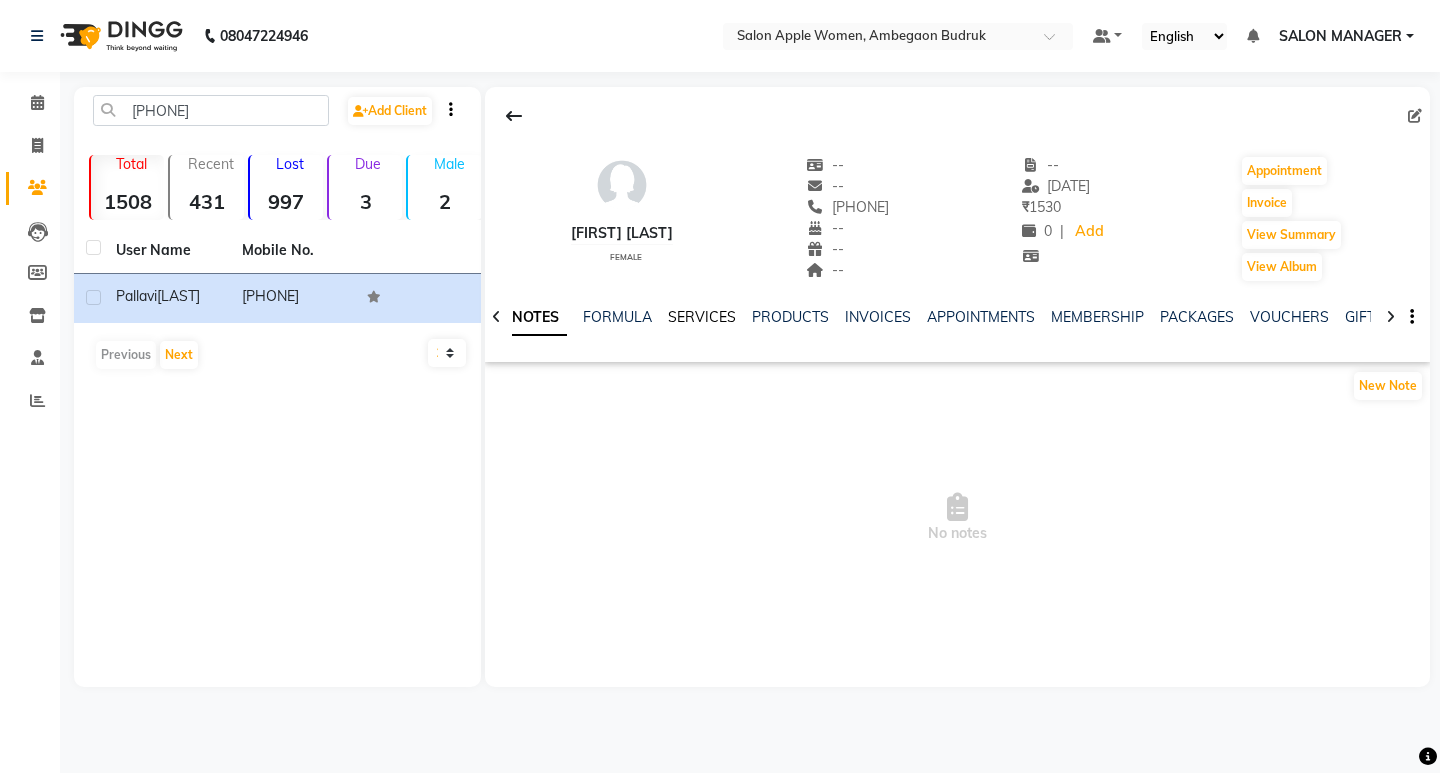 click on "SERVICES" 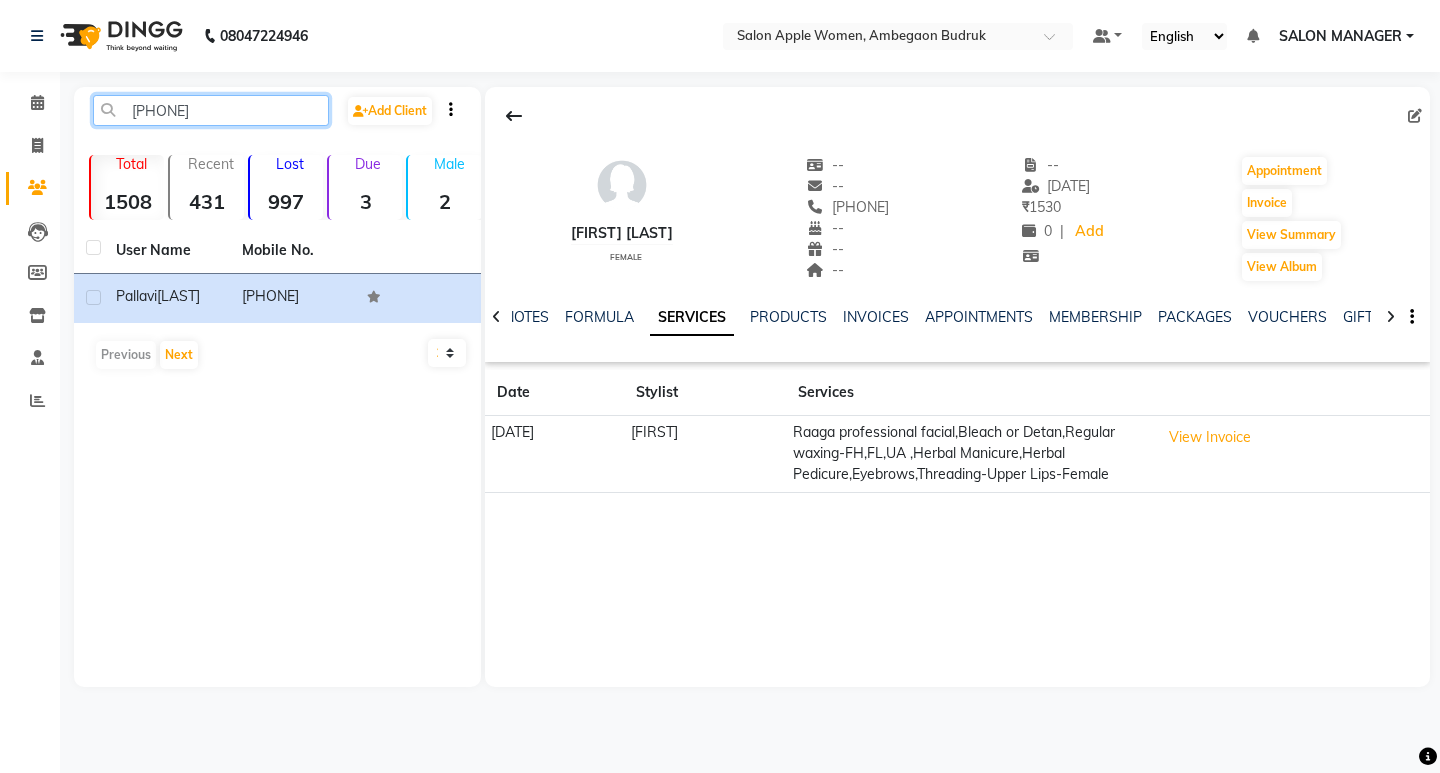 drag, startPoint x: 187, startPoint y: 118, endPoint x: 75, endPoint y: 141, distance: 114.33722 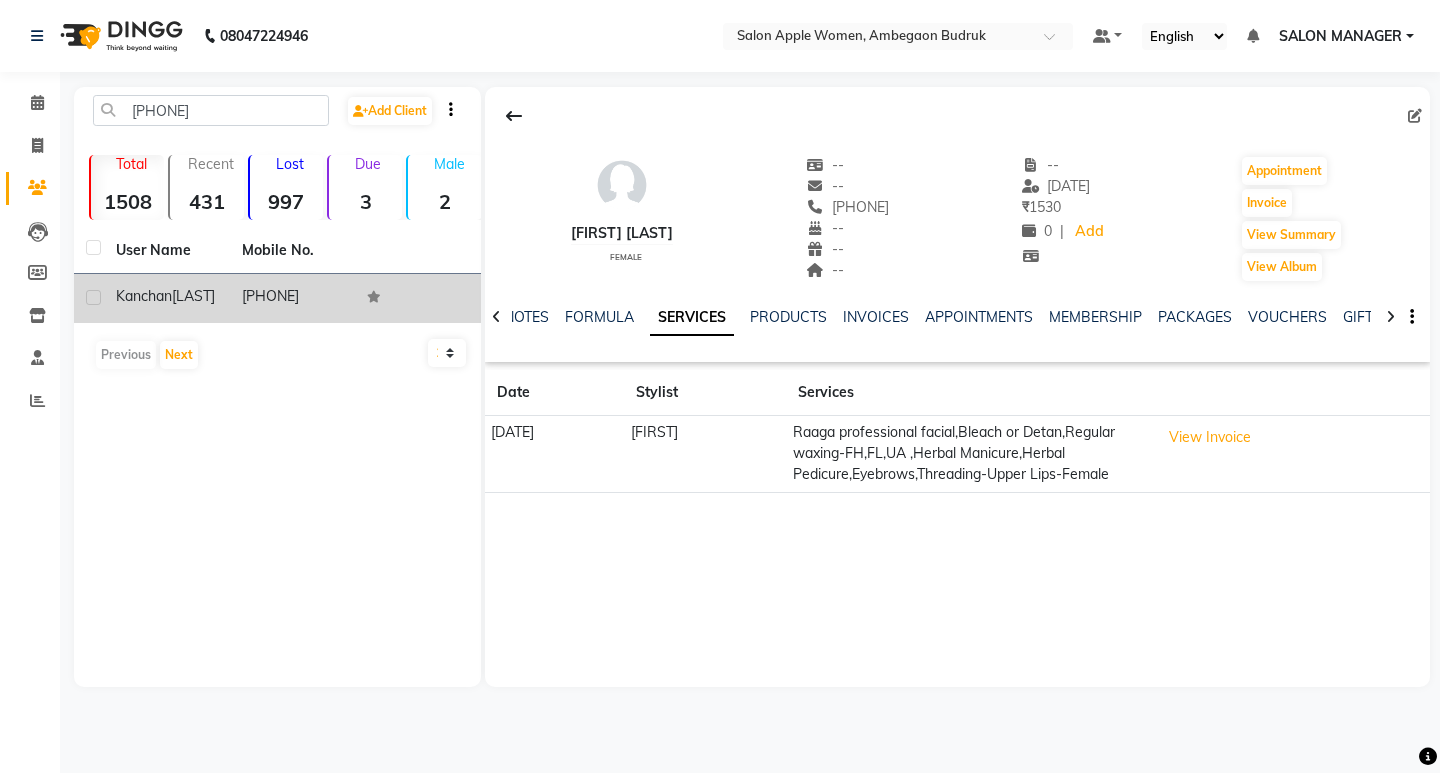 click on "[PHONE]" 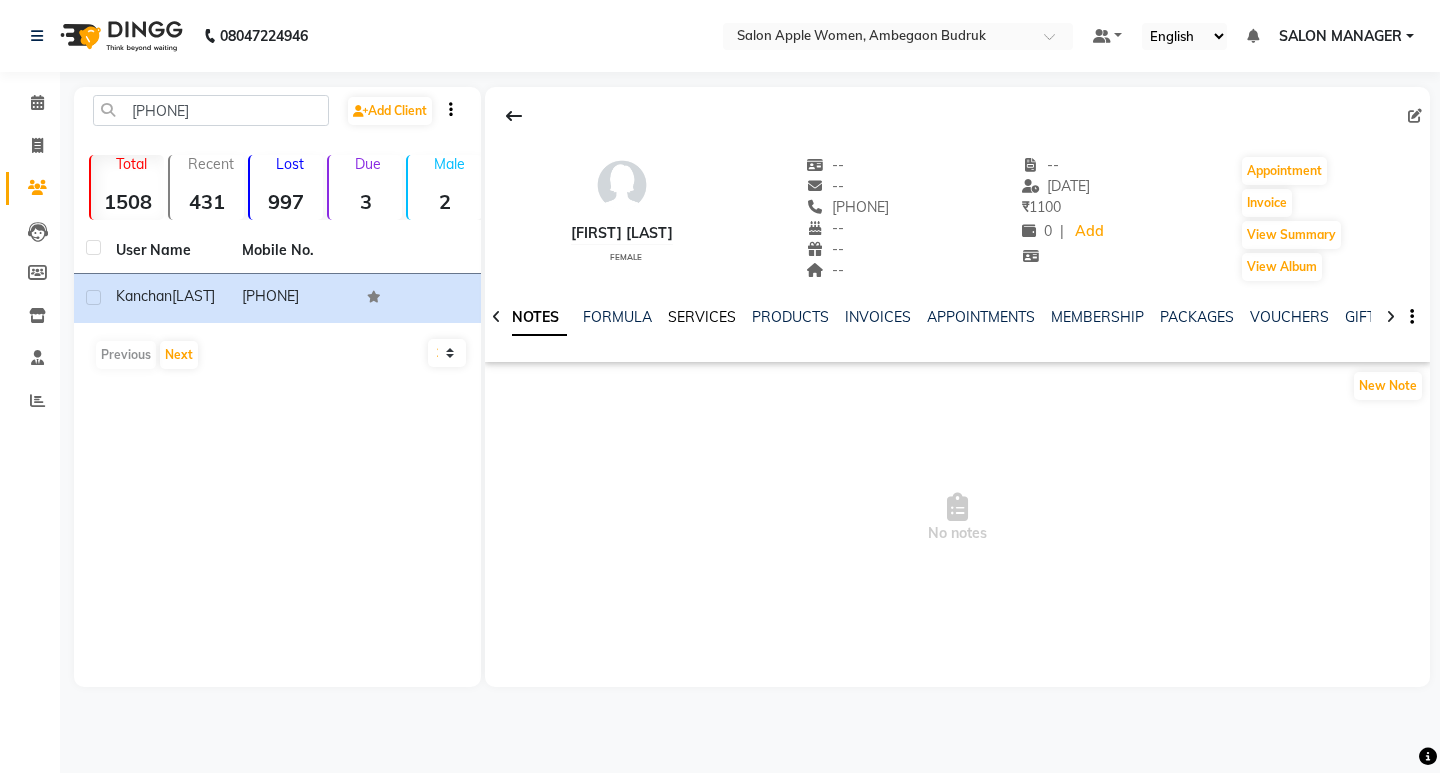click on "SERVICES" 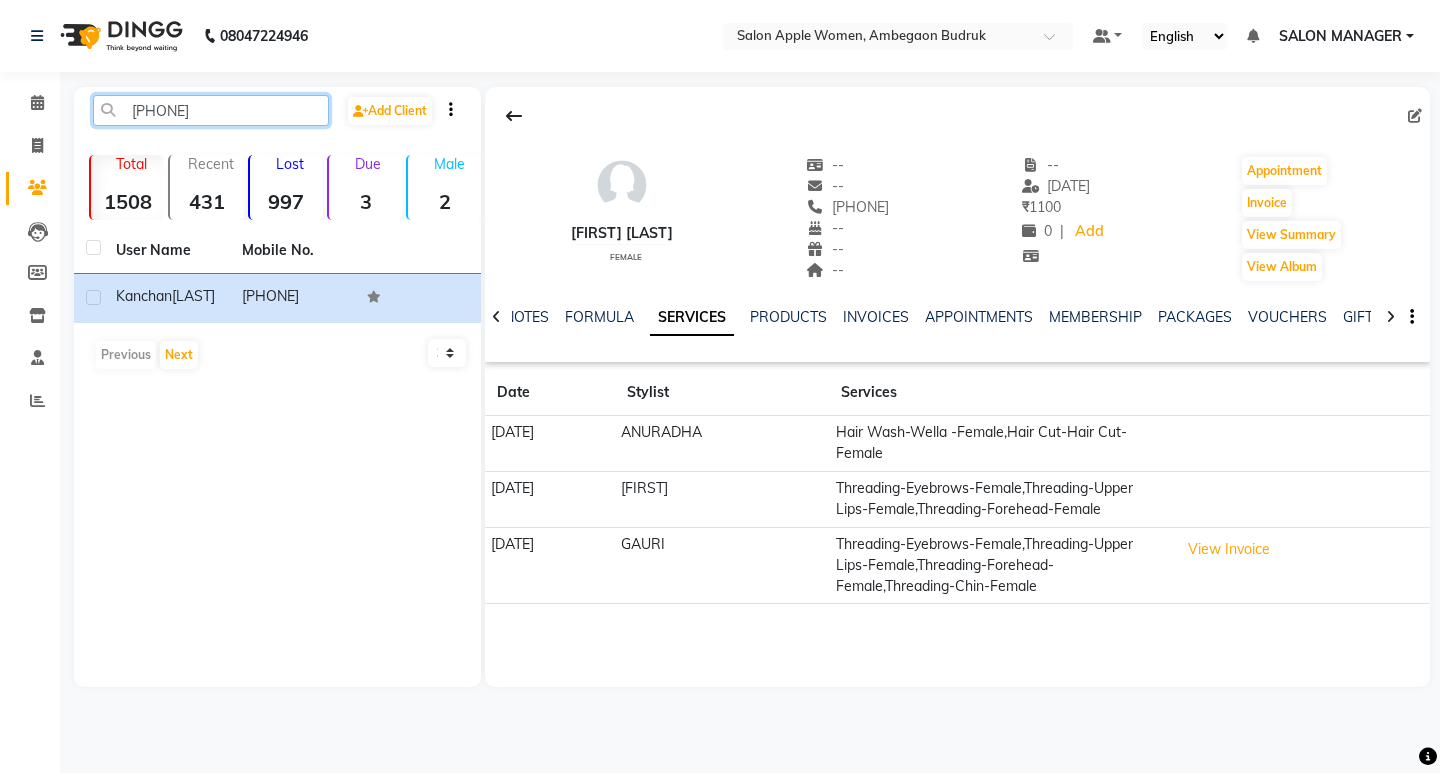 drag, startPoint x: 235, startPoint y: 111, endPoint x: 62, endPoint y: 112, distance: 173.00288 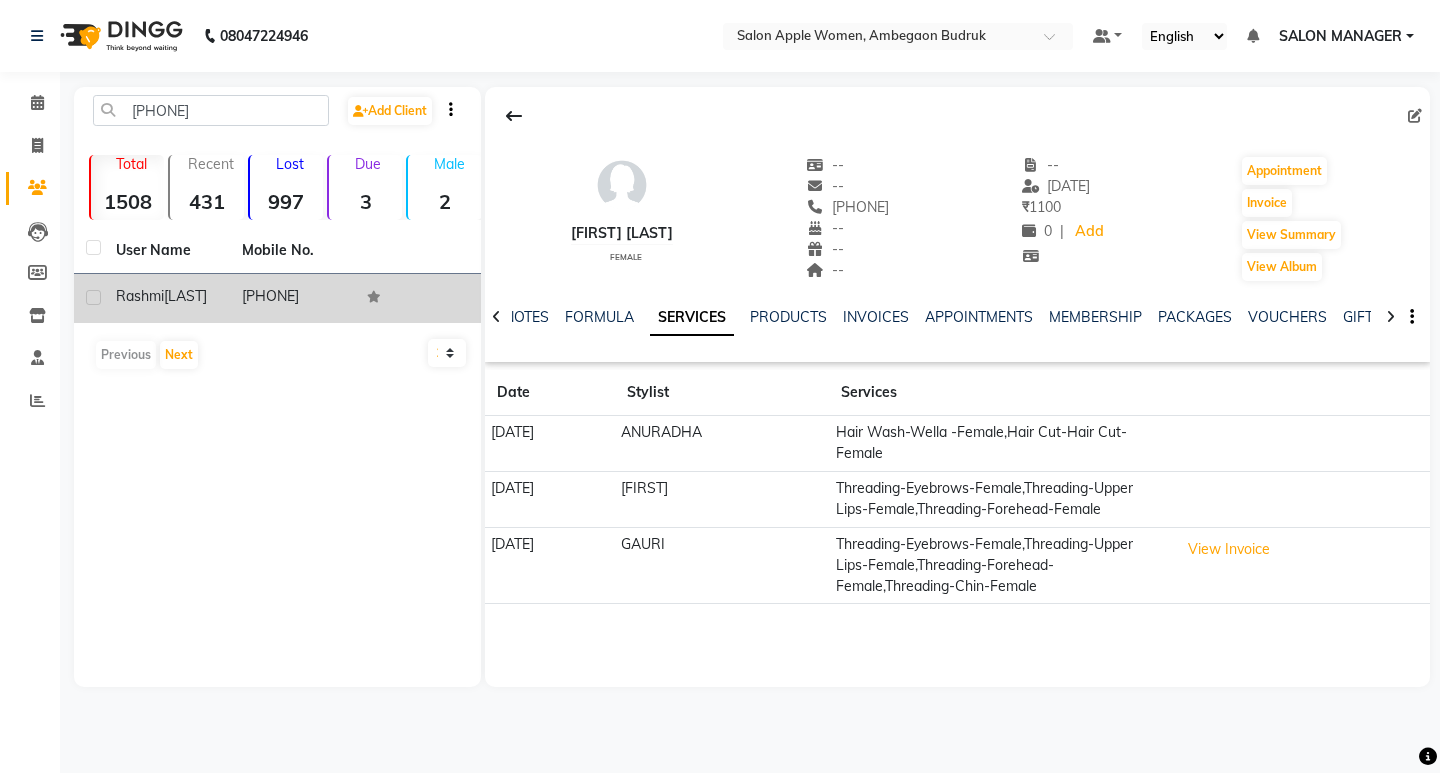 click on "[LAST]" 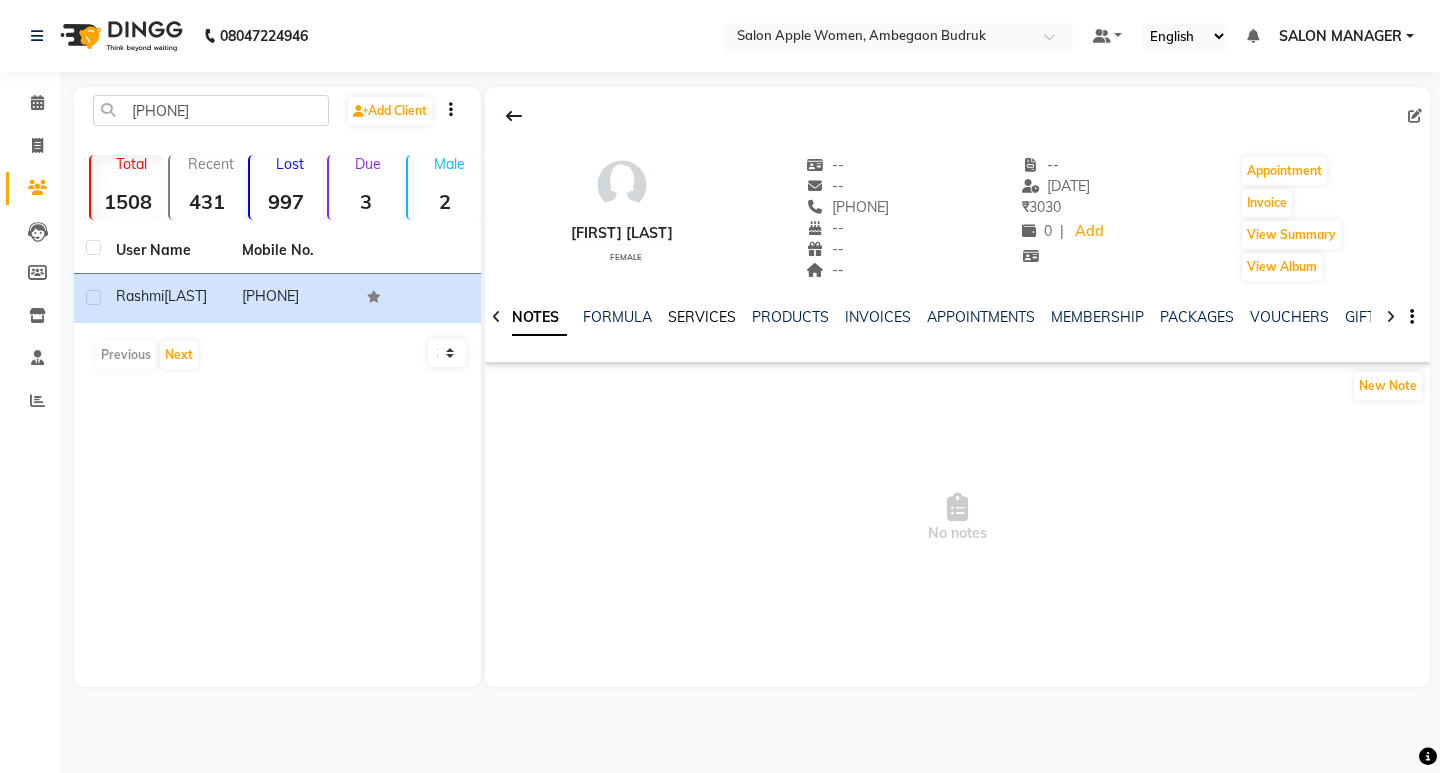 click on "SERVICES" 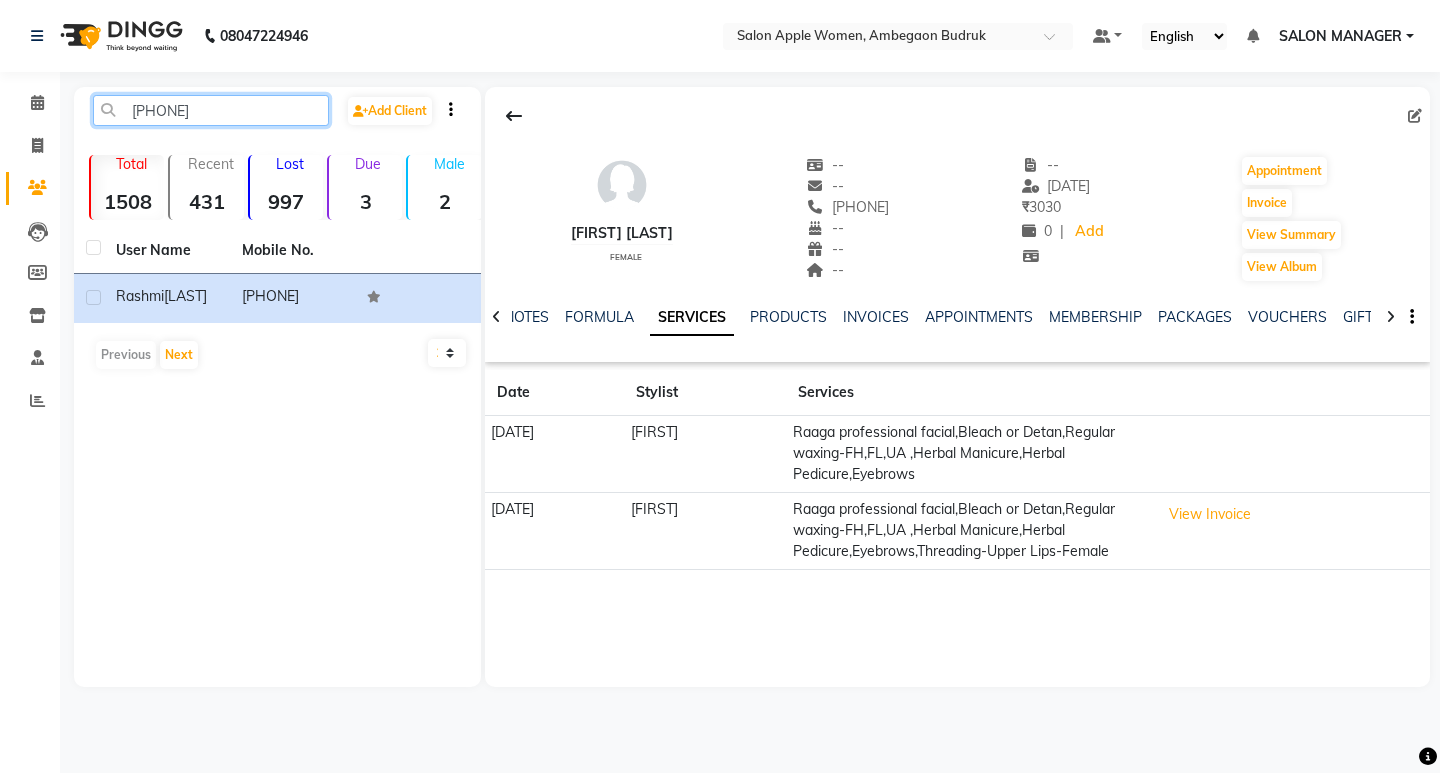 drag, startPoint x: 193, startPoint y: 120, endPoint x: 98, endPoint y: 132, distance: 95.7549 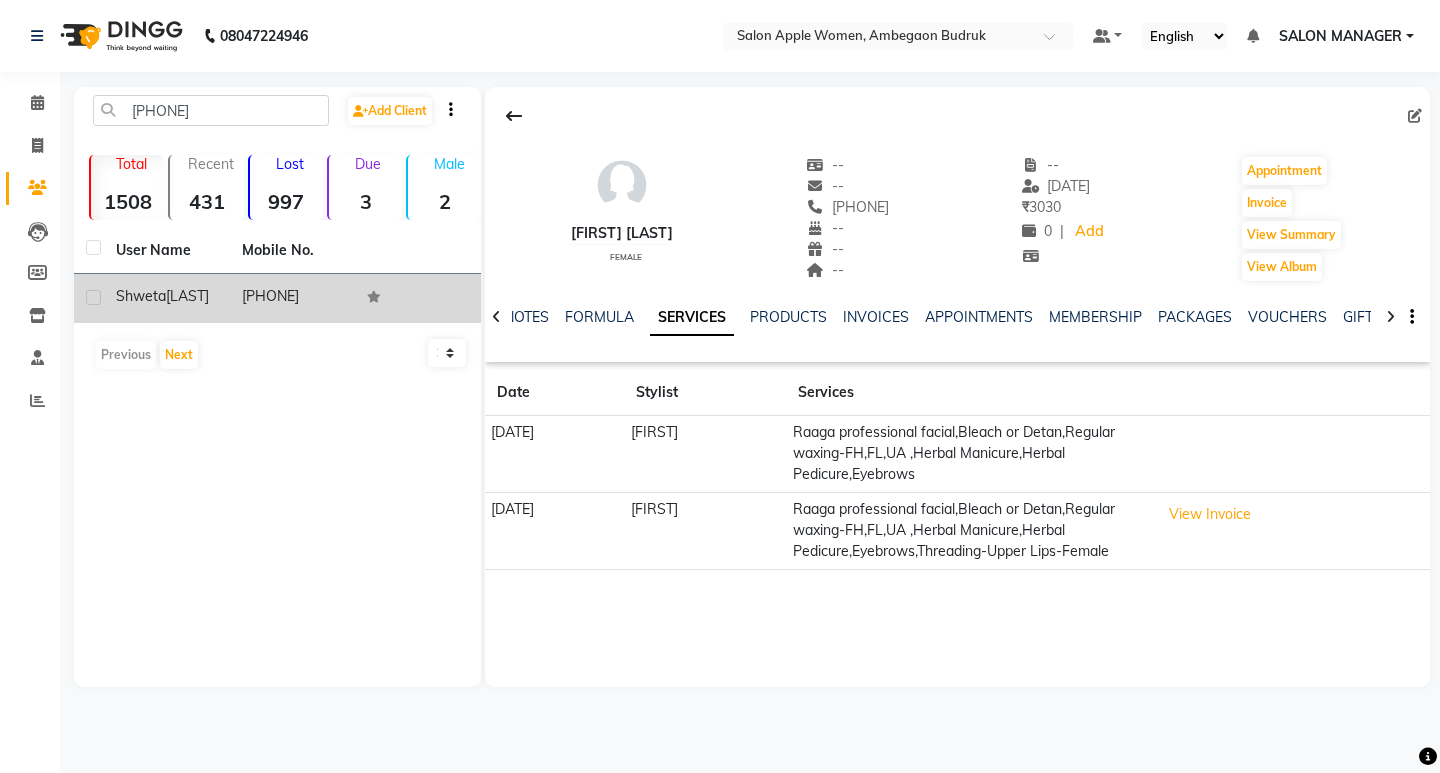 click on "[FIRST] [LAST]" 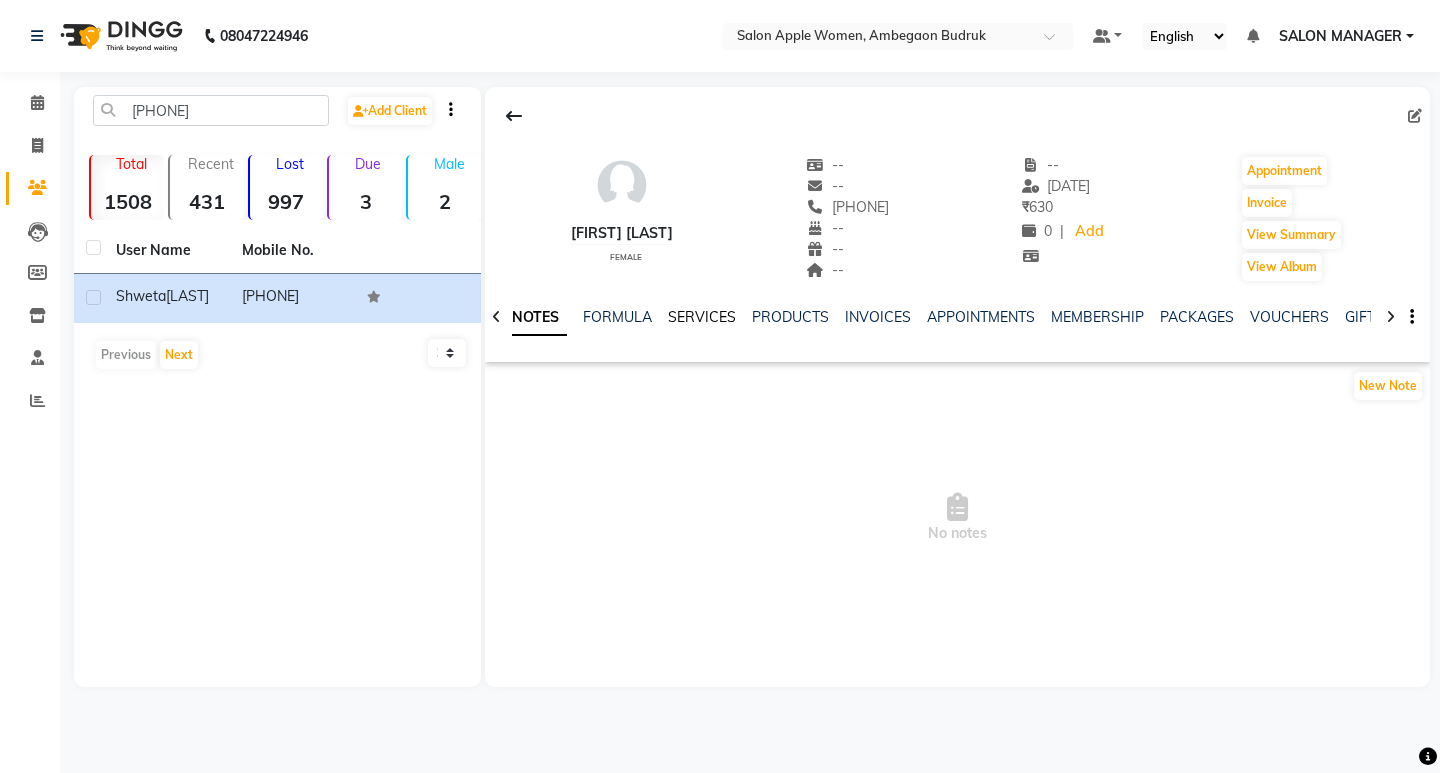 click on "SERVICES" 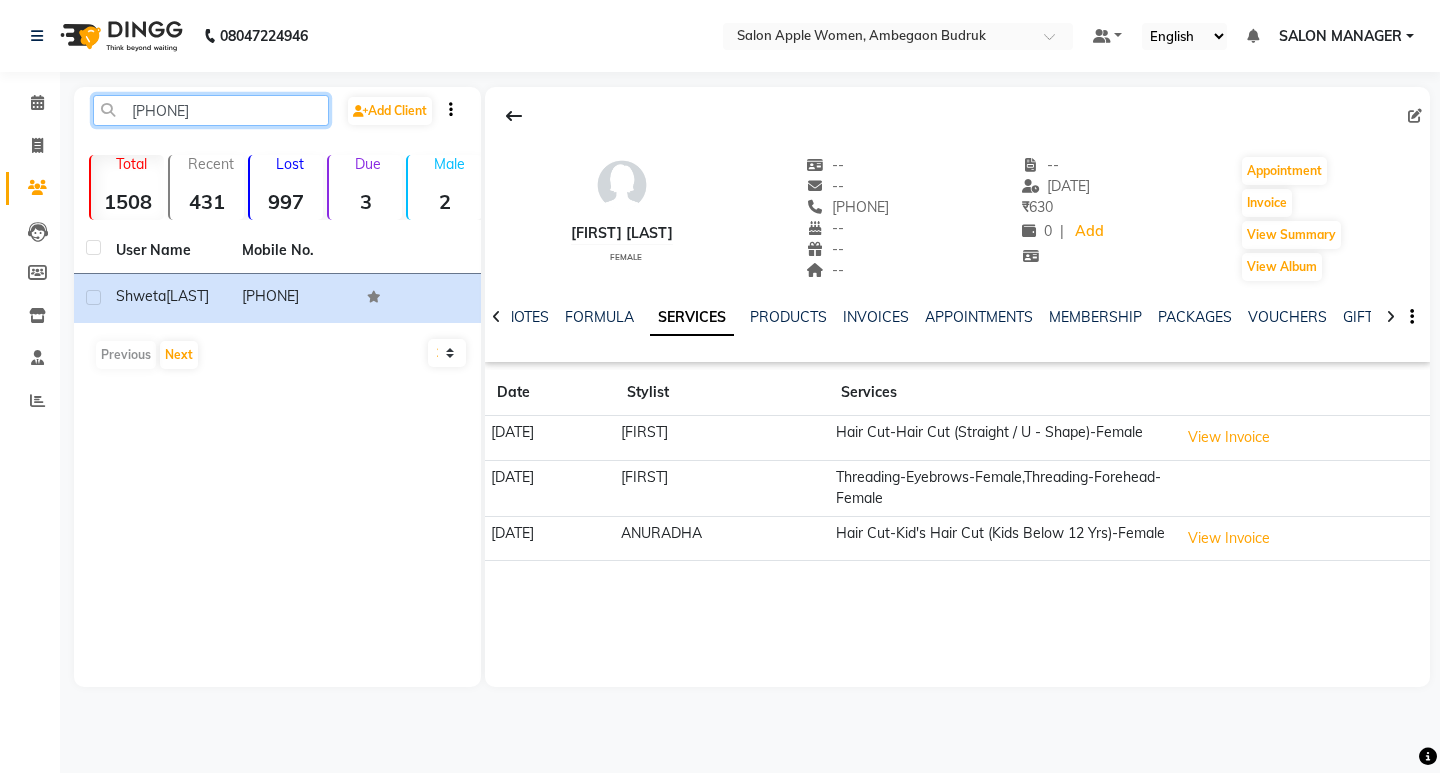 drag, startPoint x: 229, startPoint y: 115, endPoint x: 104, endPoint y: 112, distance: 125.035995 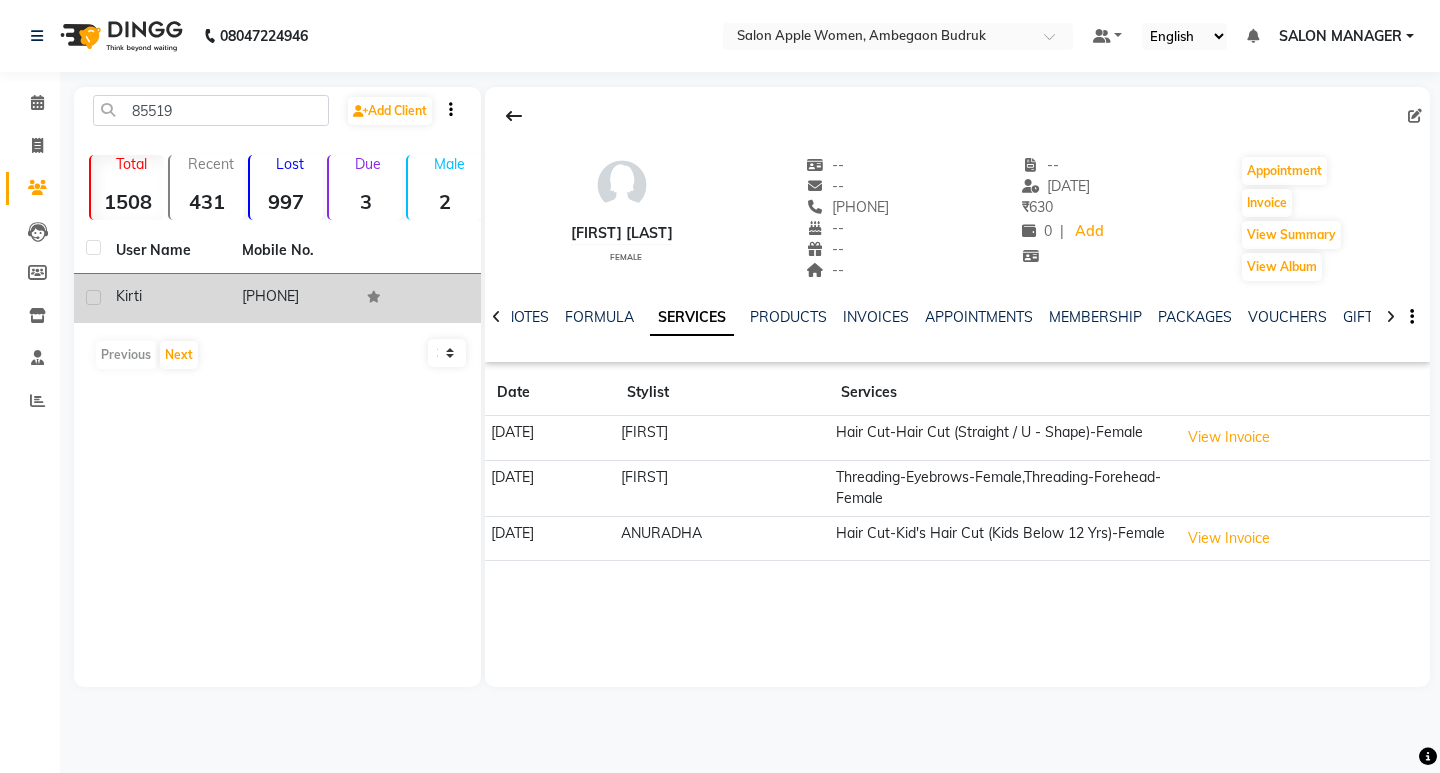 click on "Kirti" 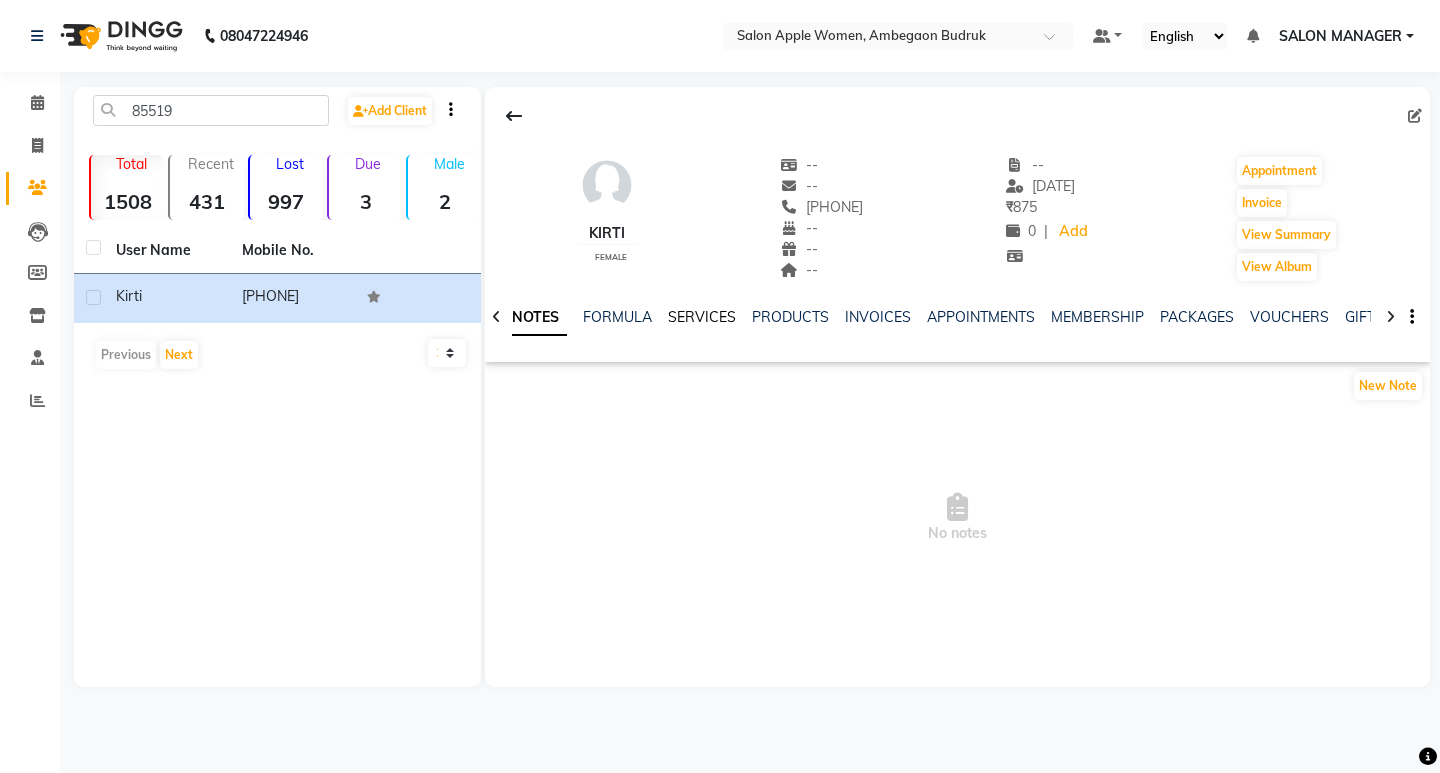 click on "SERVICES" 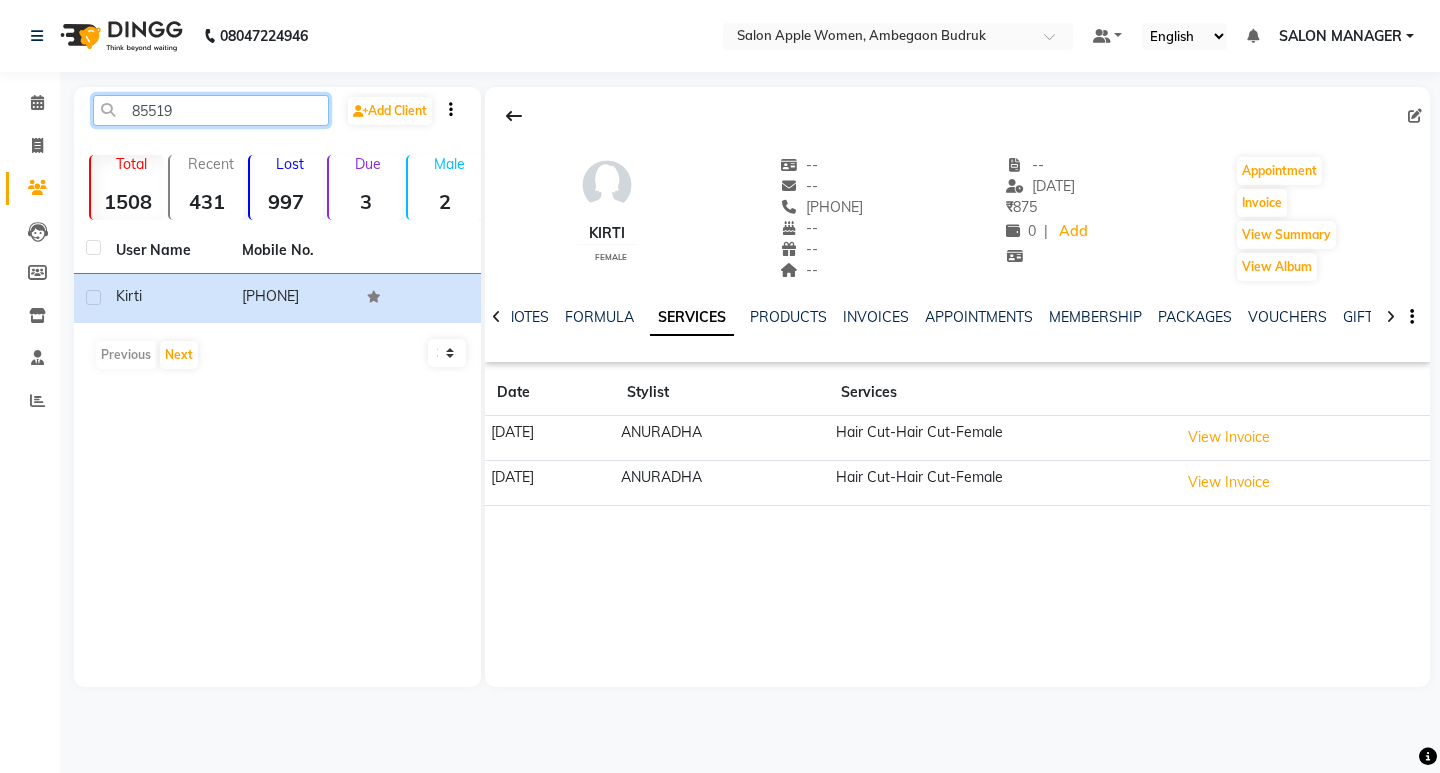 drag, startPoint x: 189, startPoint y: 112, endPoint x: 84, endPoint y: 112, distance: 105 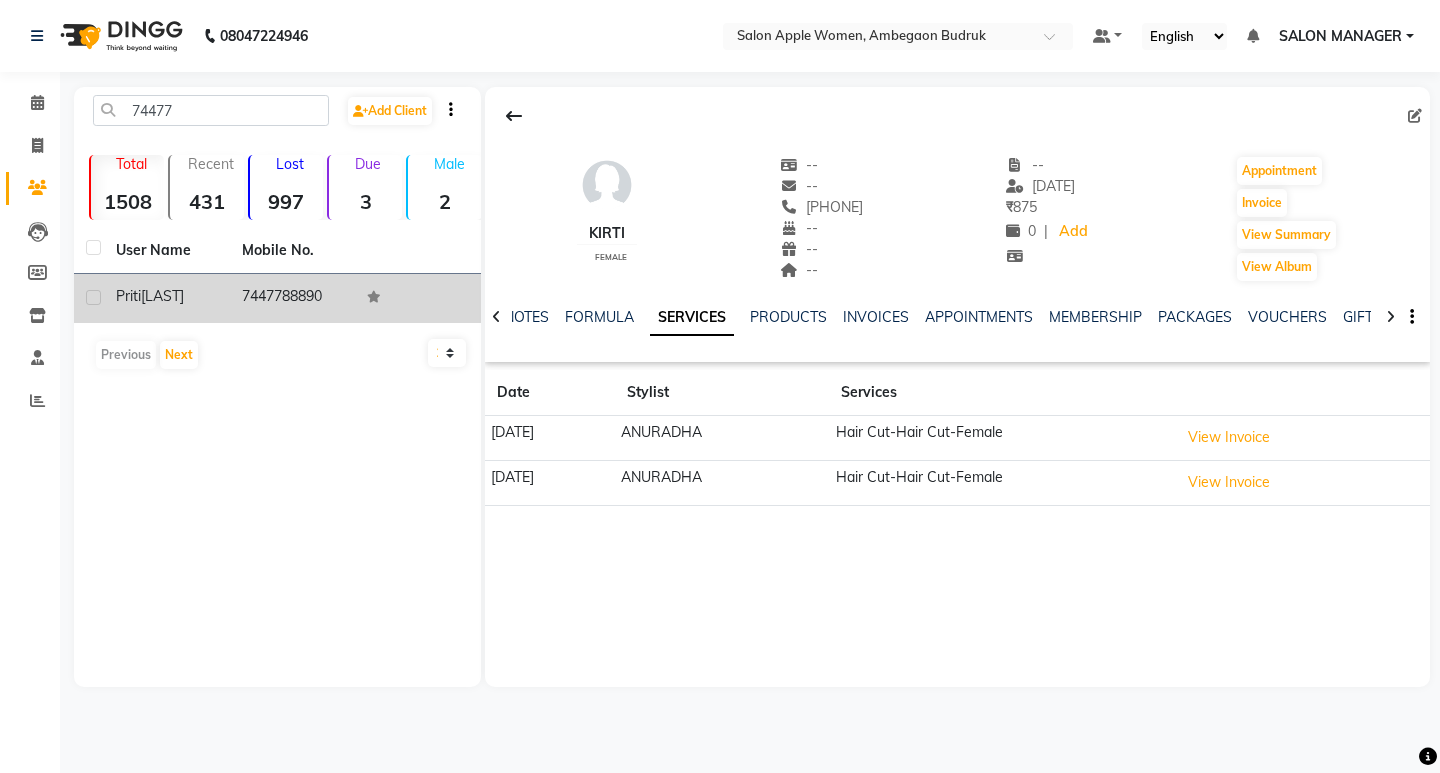 drag, startPoint x: 118, startPoint y: 295, endPoint x: 215, endPoint y: 294, distance: 97.00516 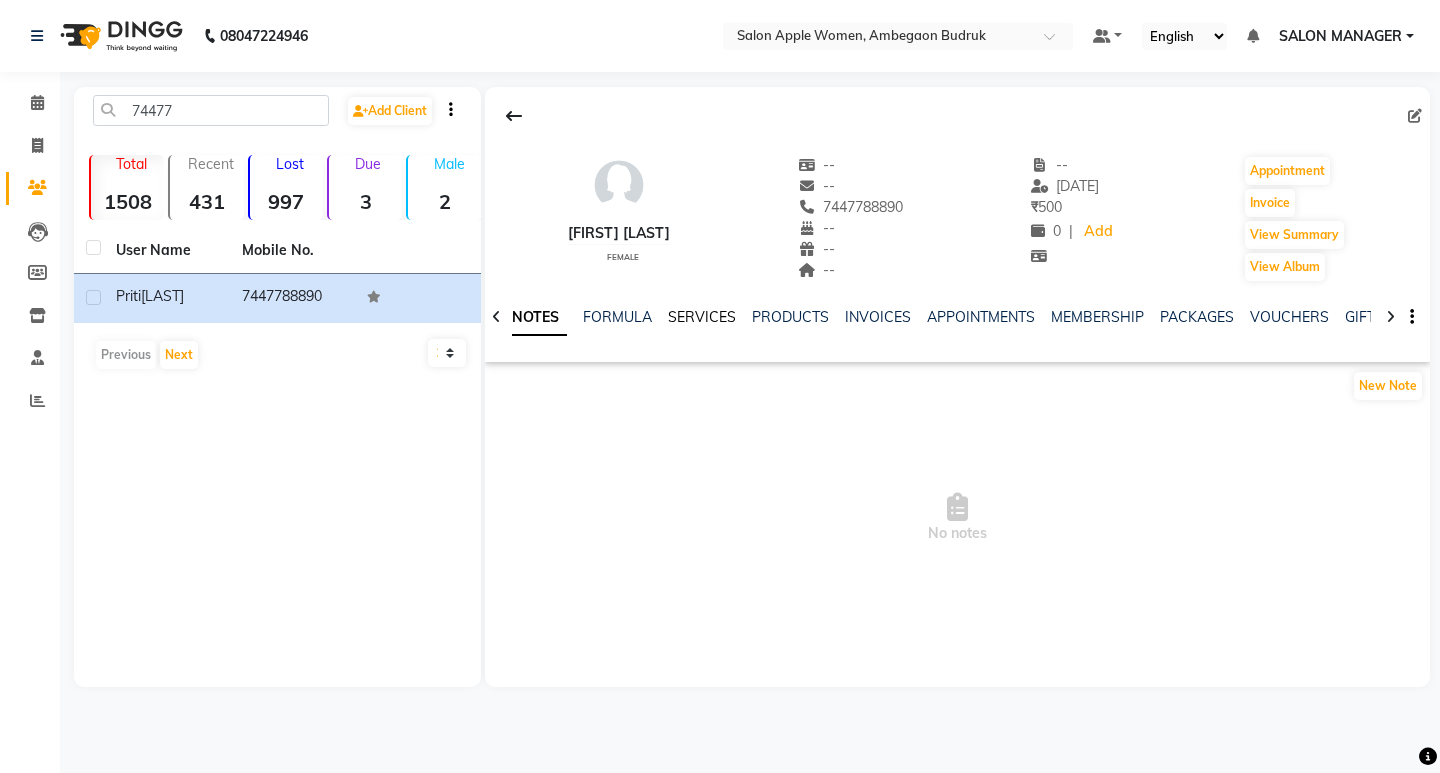 click on "SERVICES" 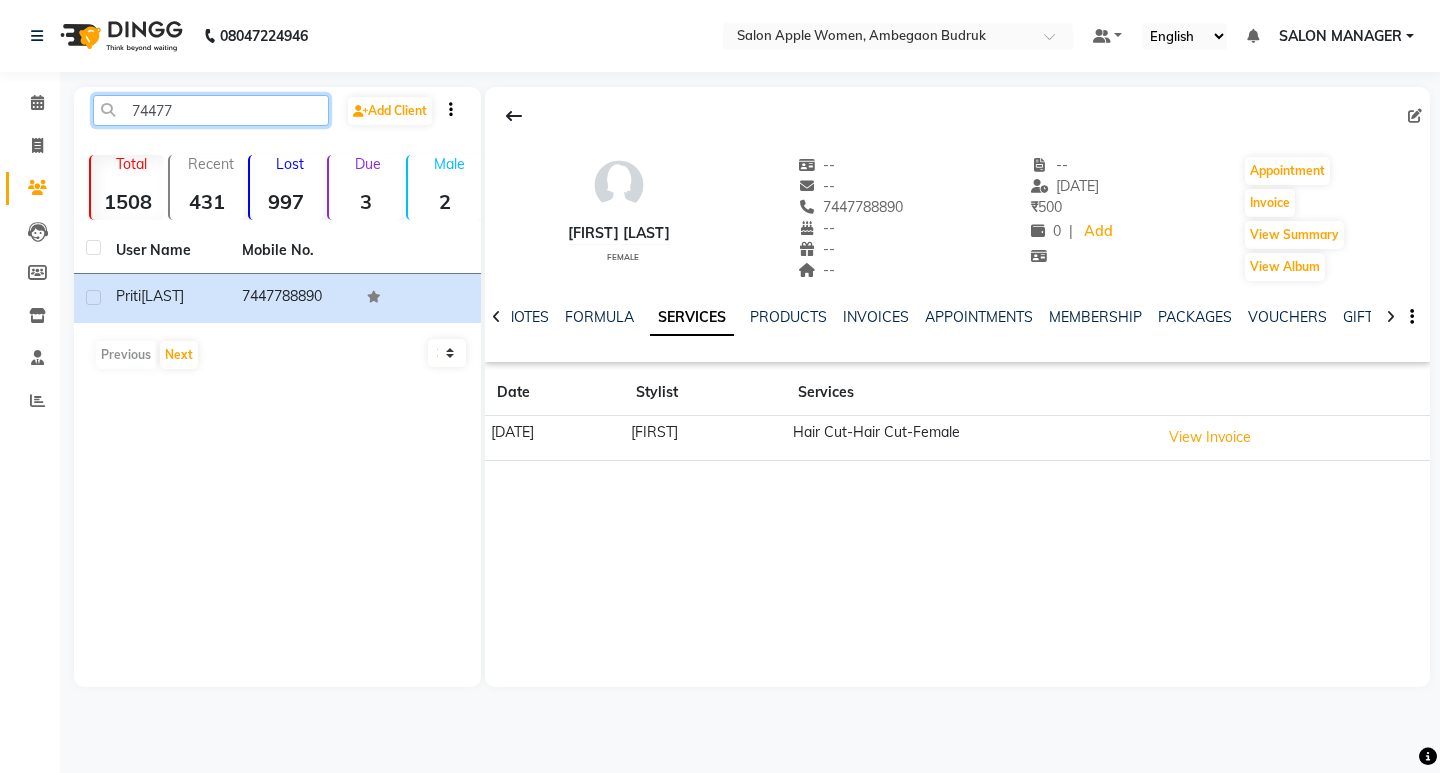 drag, startPoint x: 174, startPoint y: 104, endPoint x: 115, endPoint y: 99, distance: 59.211487 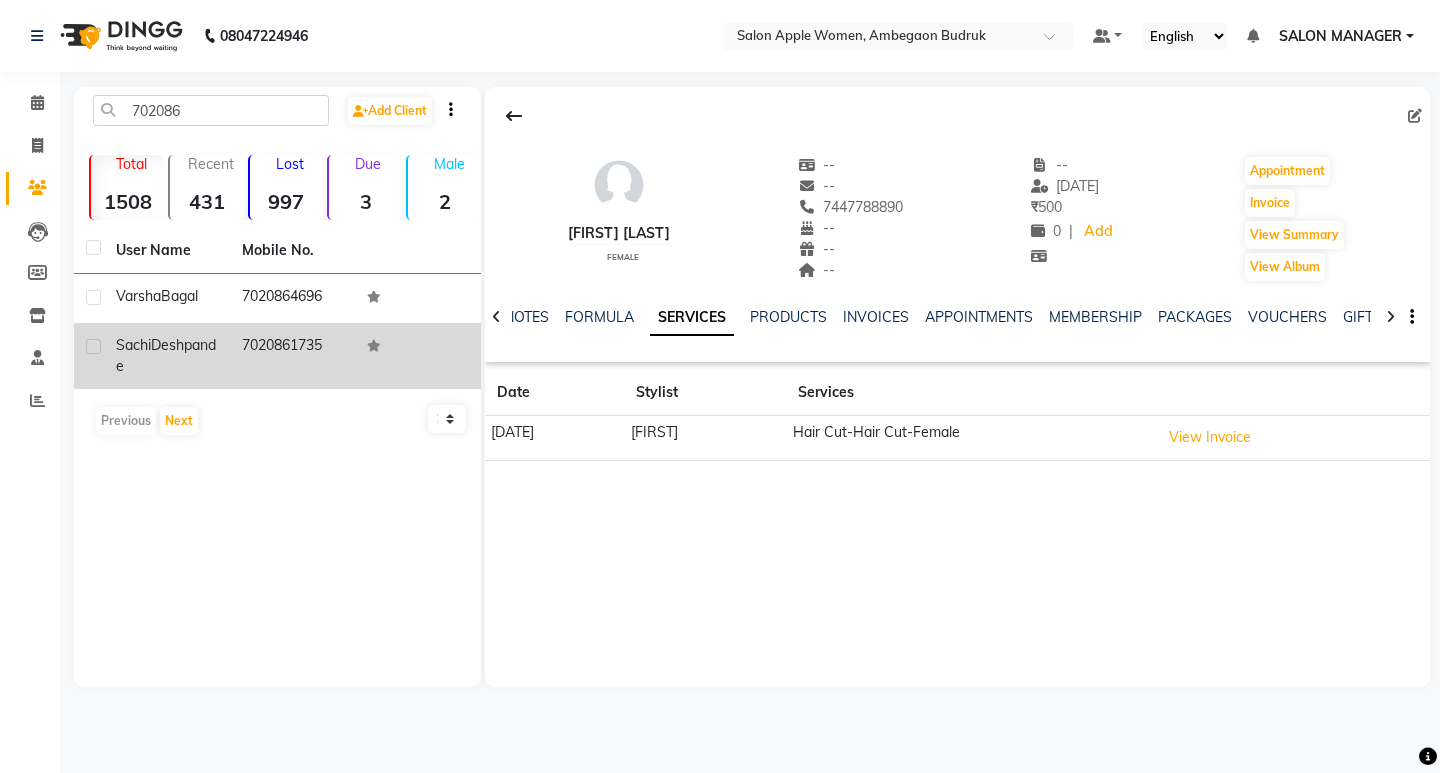 click on "Deshpande" 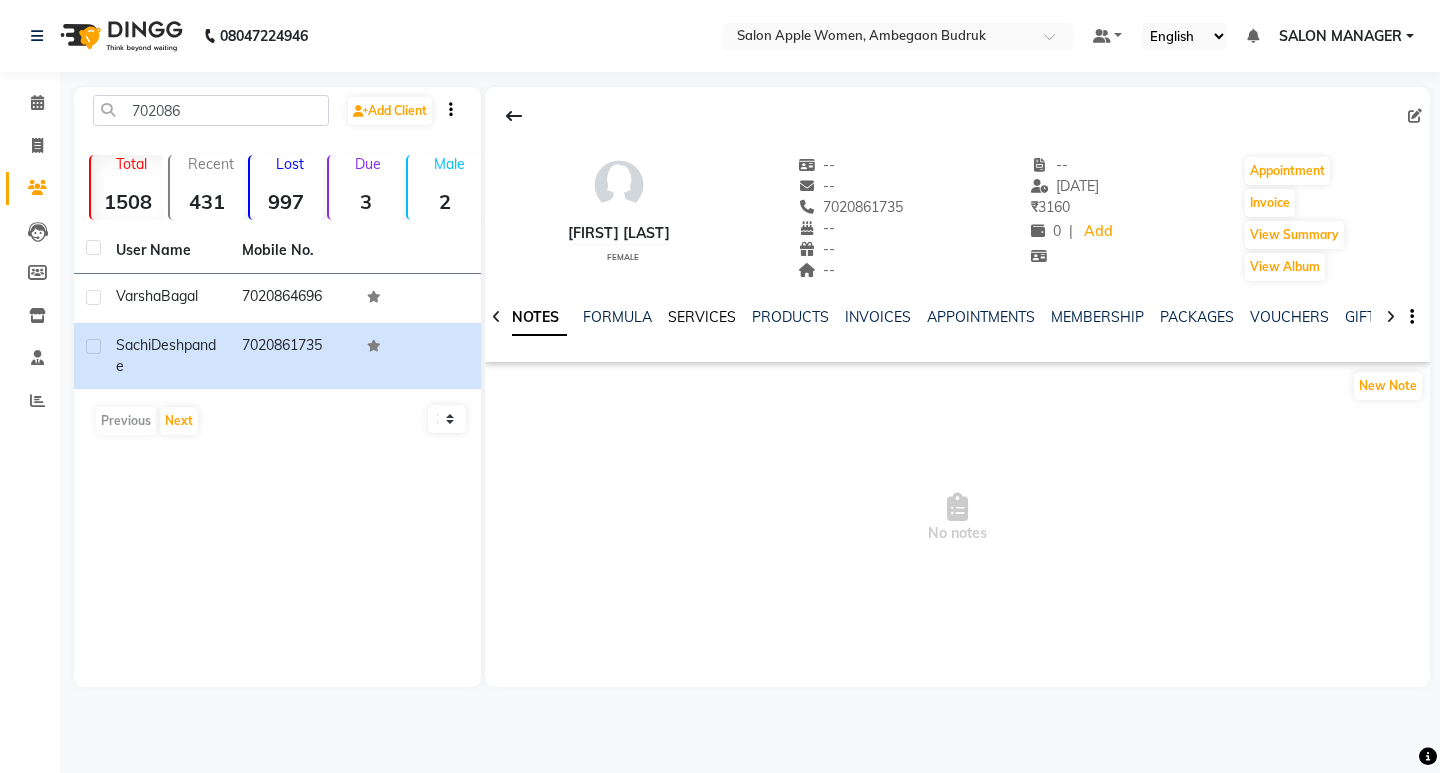 click on "SERVICES" 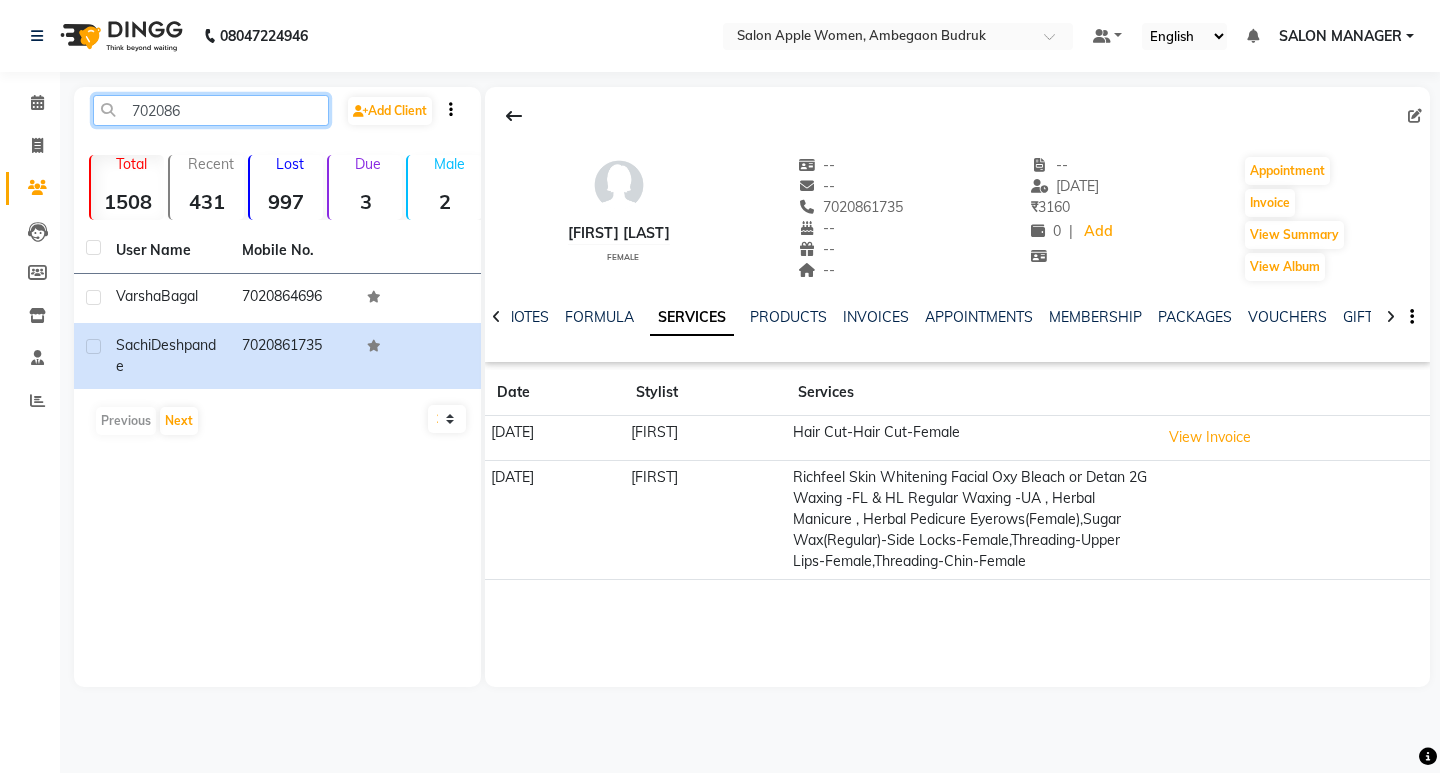drag, startPoint x: 192, startPoint y: 116, endPoint x: 106, endPoint y: 111, distance: 86.145226 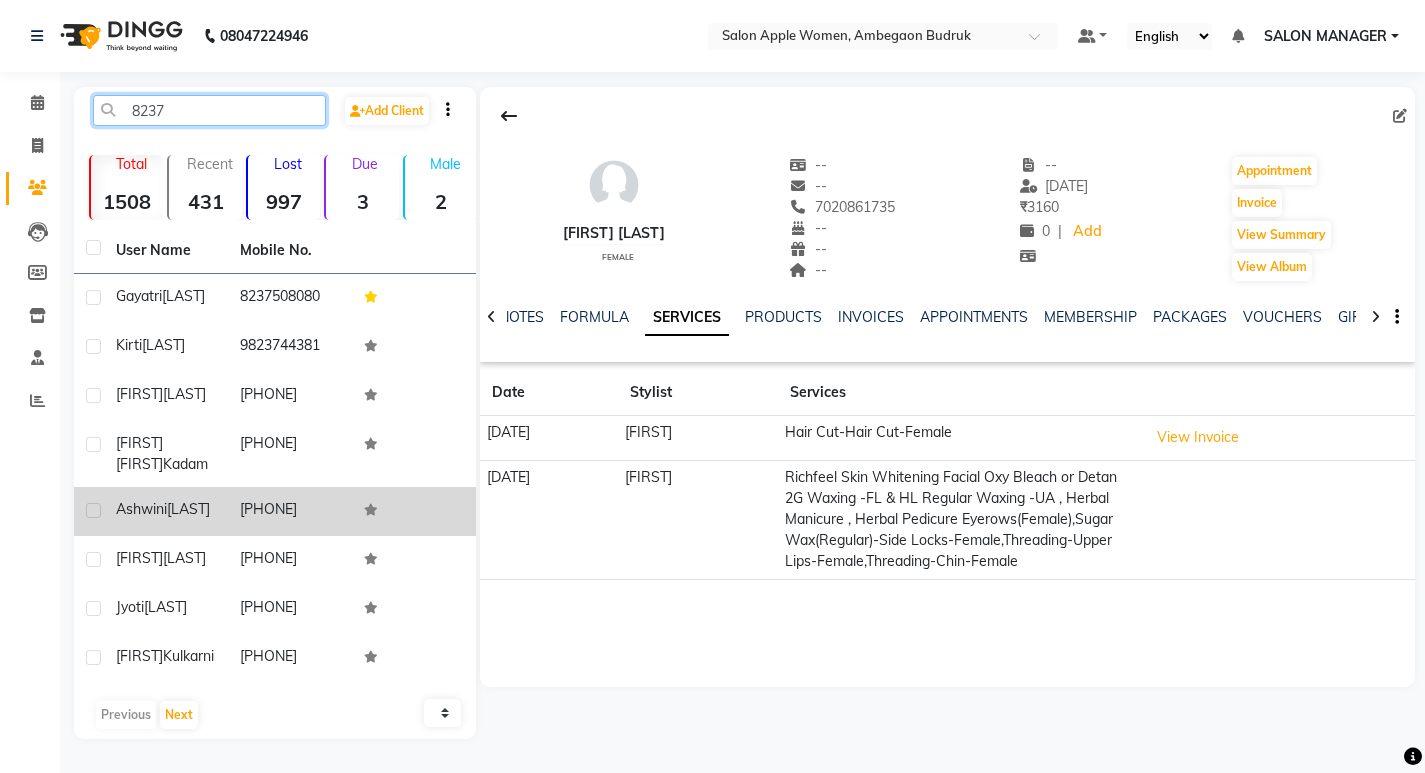 type on "8237" 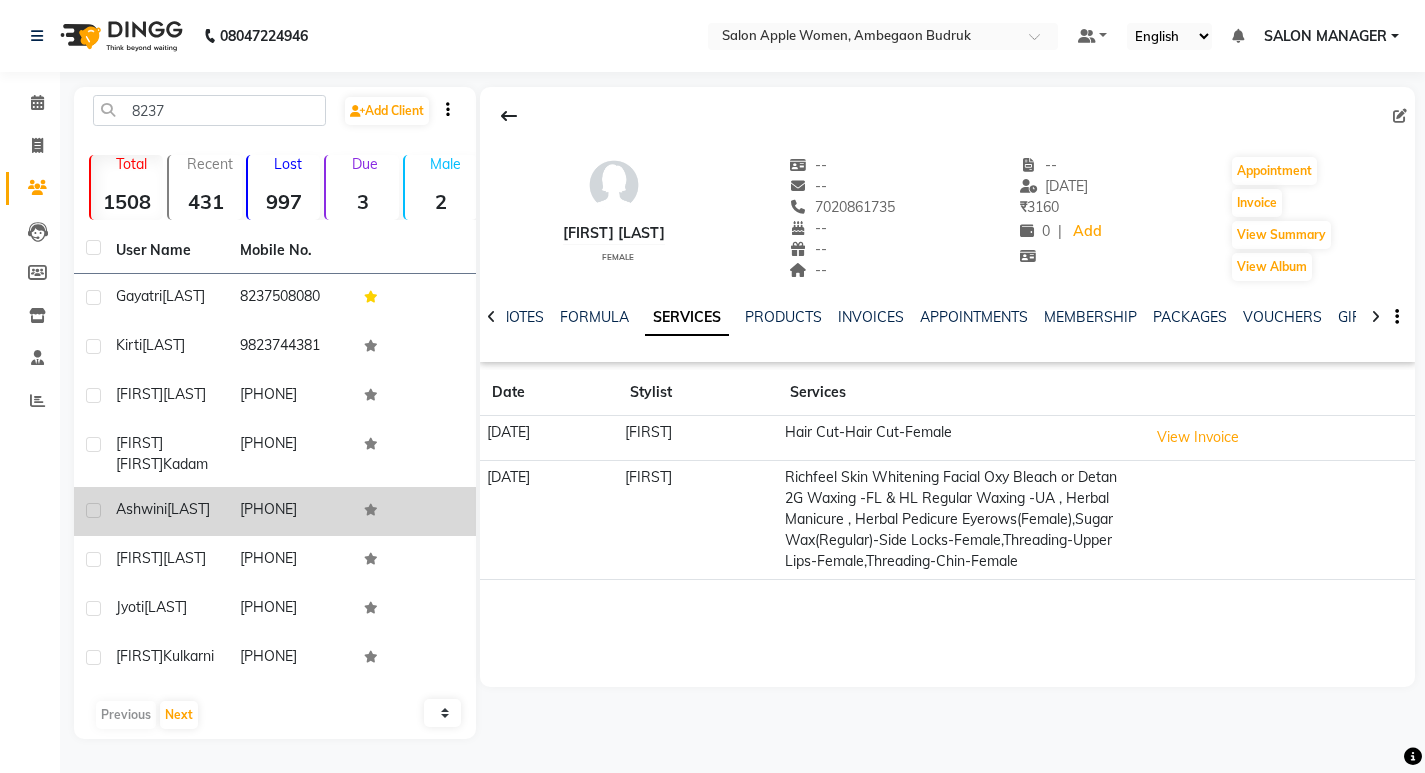 click on "Ashwini" 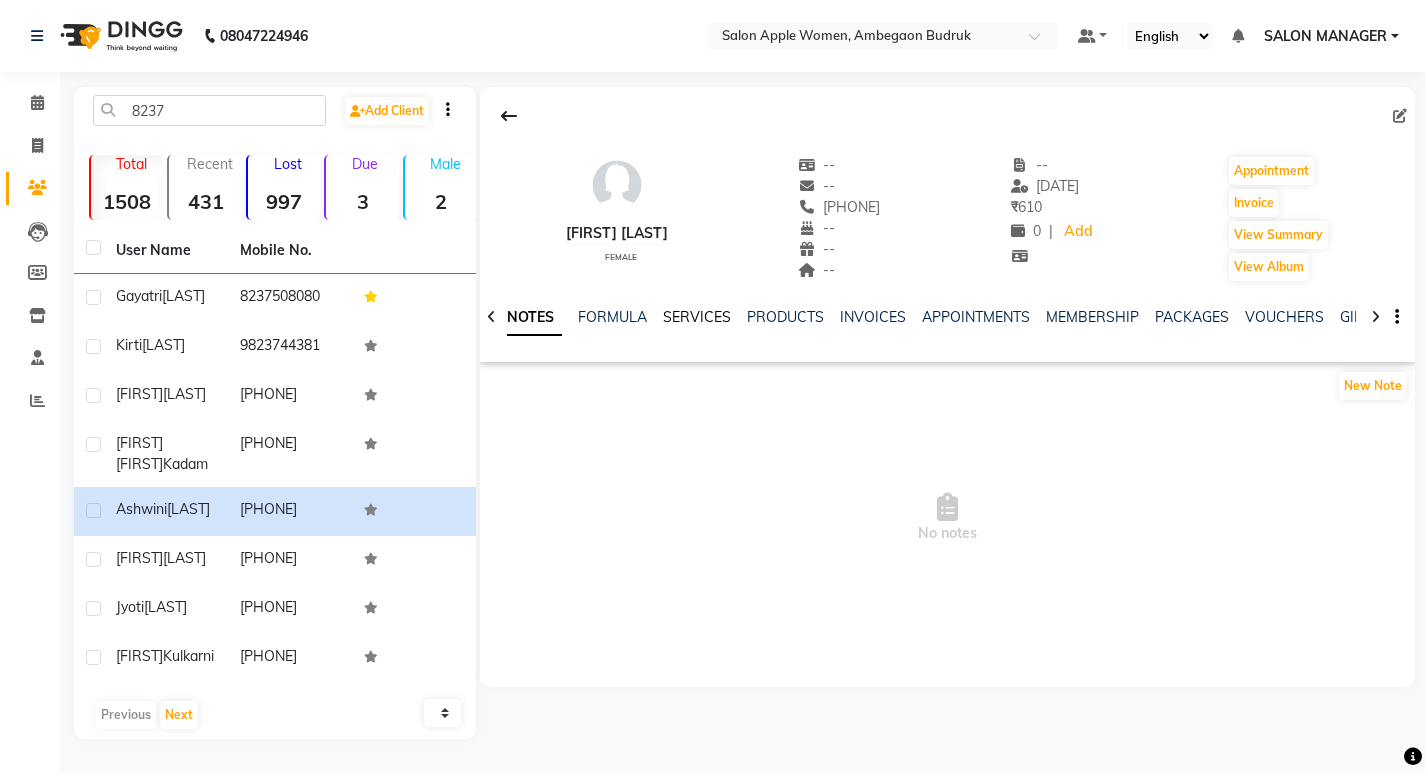click on "SERVICES" 